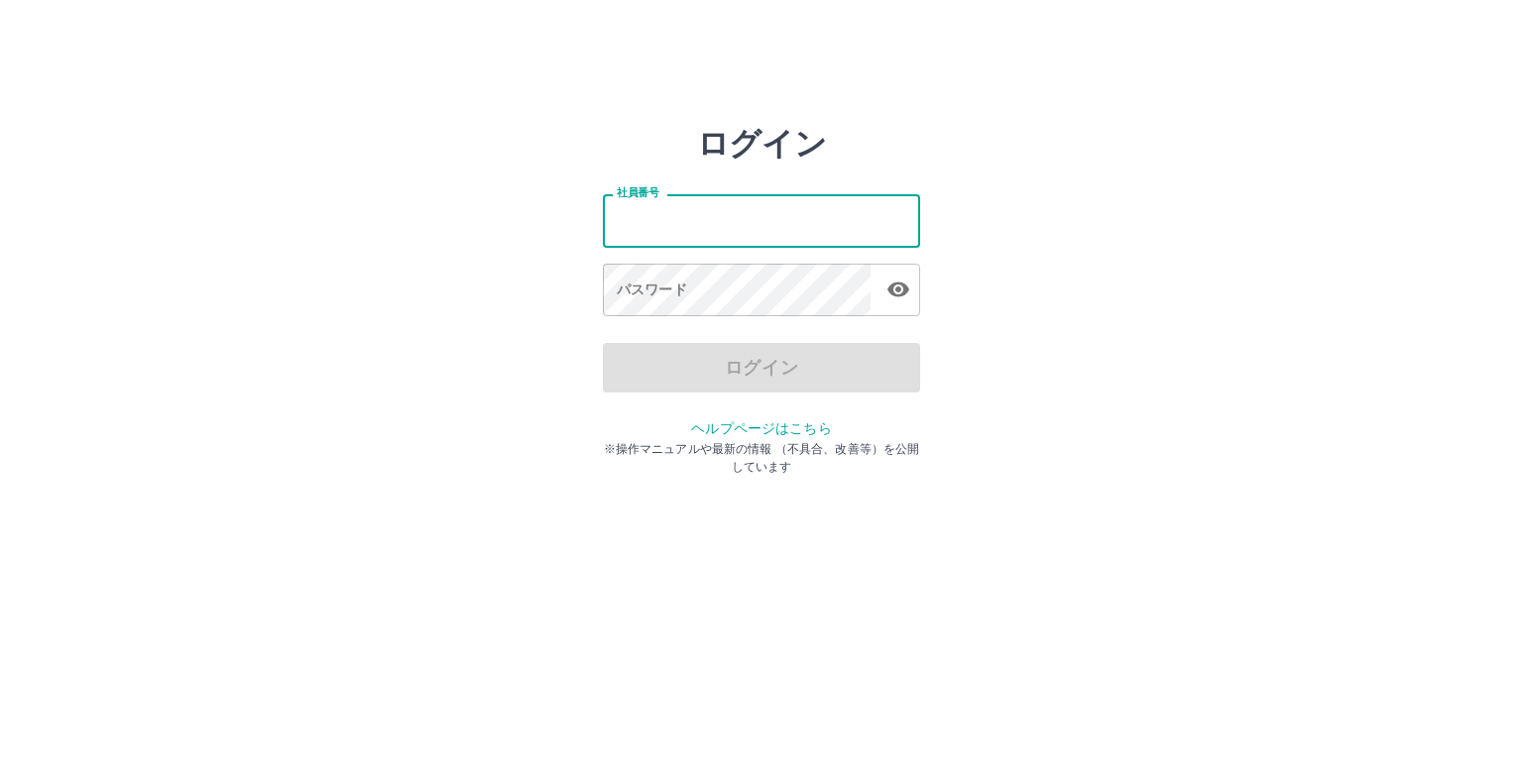 scroll, scrollTop: 0, scrollLeft: 0, axis: both 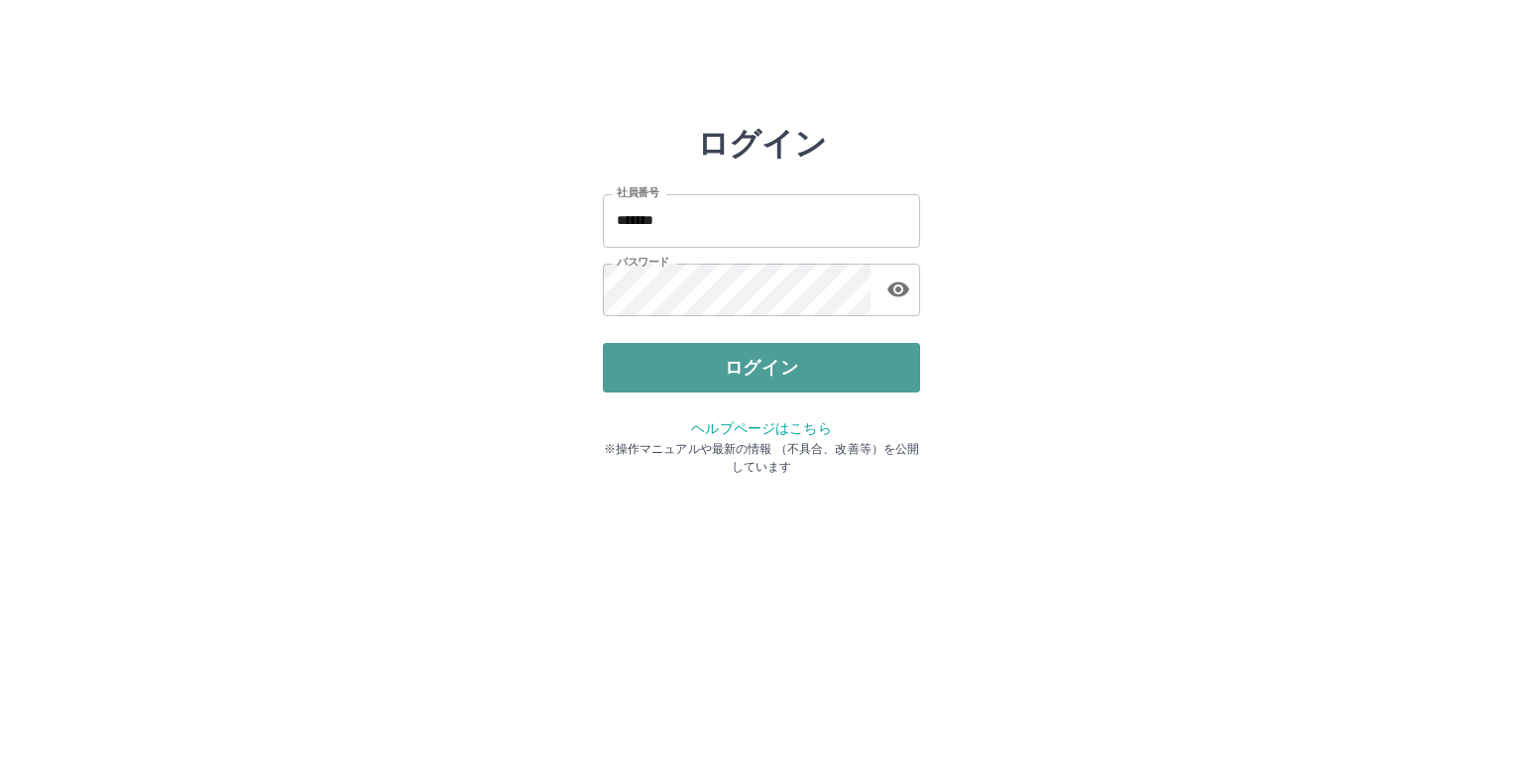 click on "ログイン" at bounding box center (762, 368) 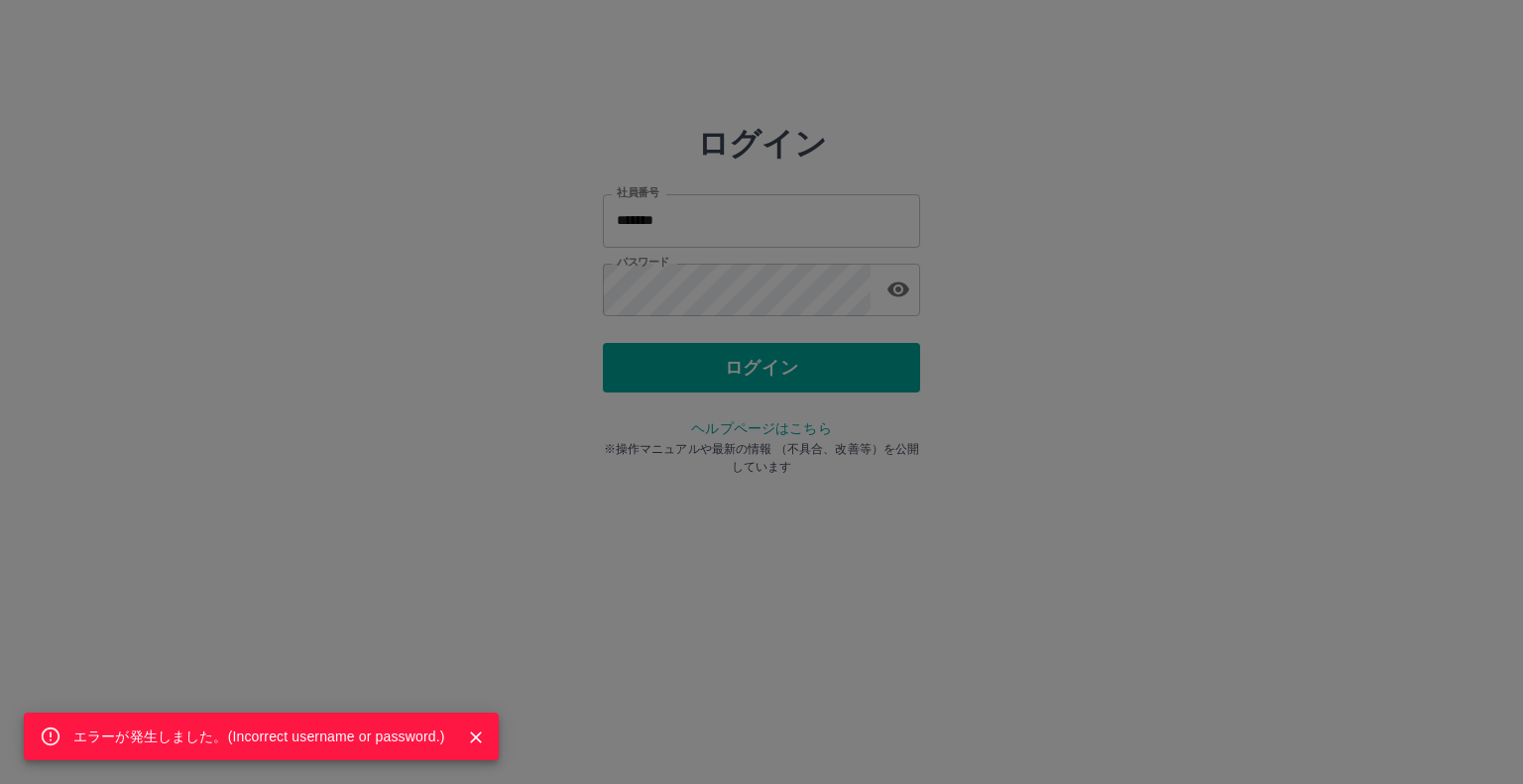 click on "エラーが発生しました。( Incorrect username or password. )" at bounding box center [762, 392] 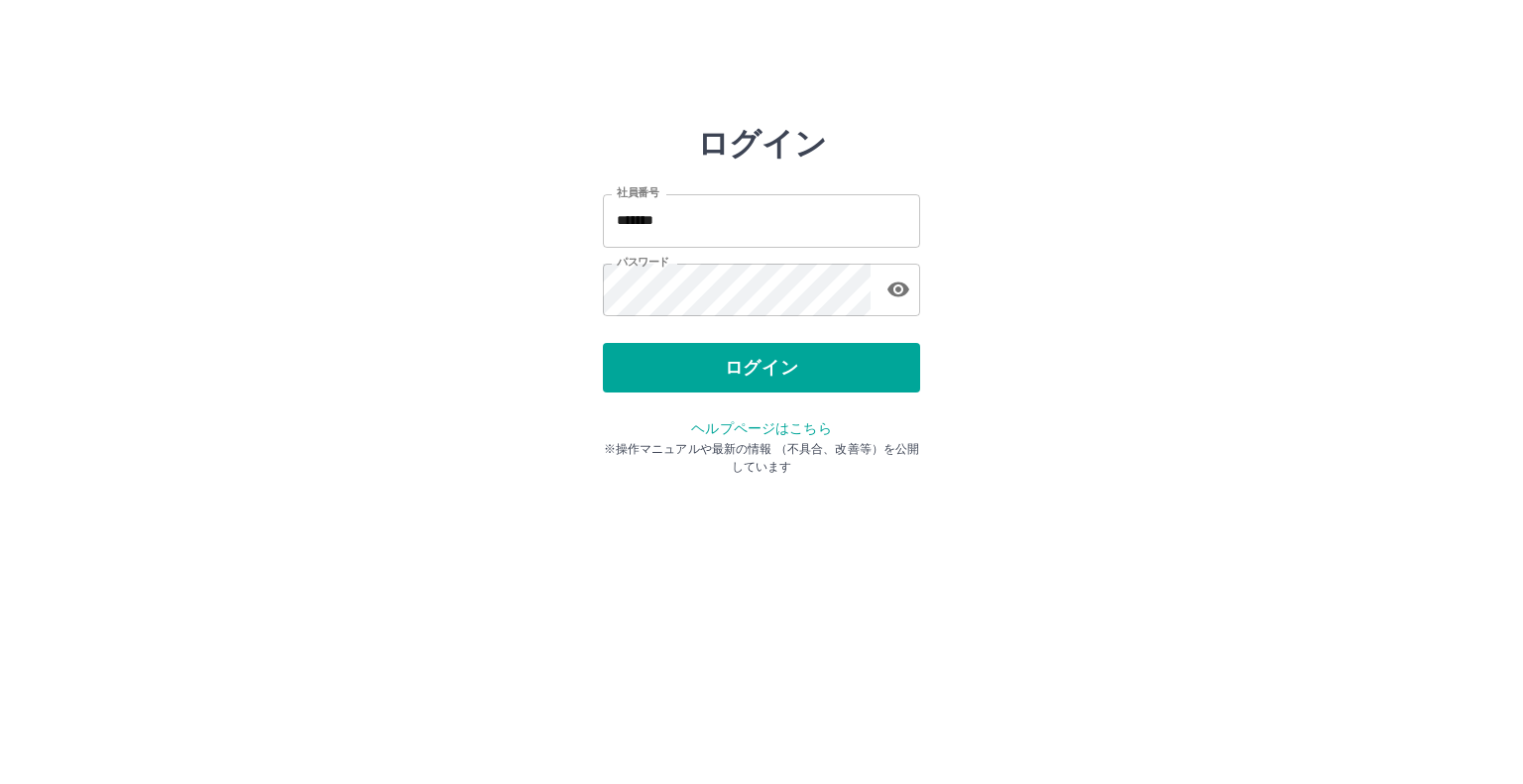 click 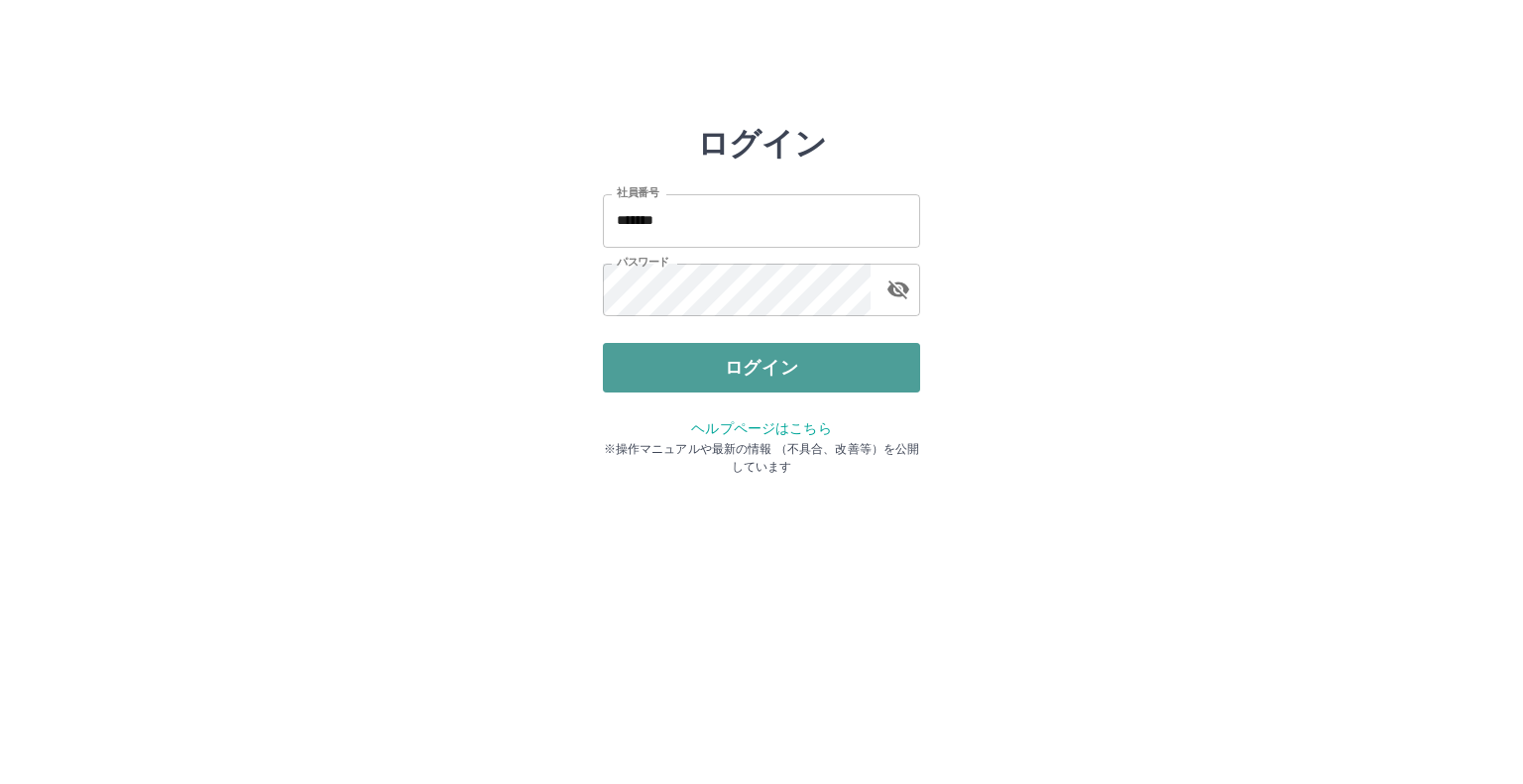 click on "ログイン" at bounding box center (762, 368) 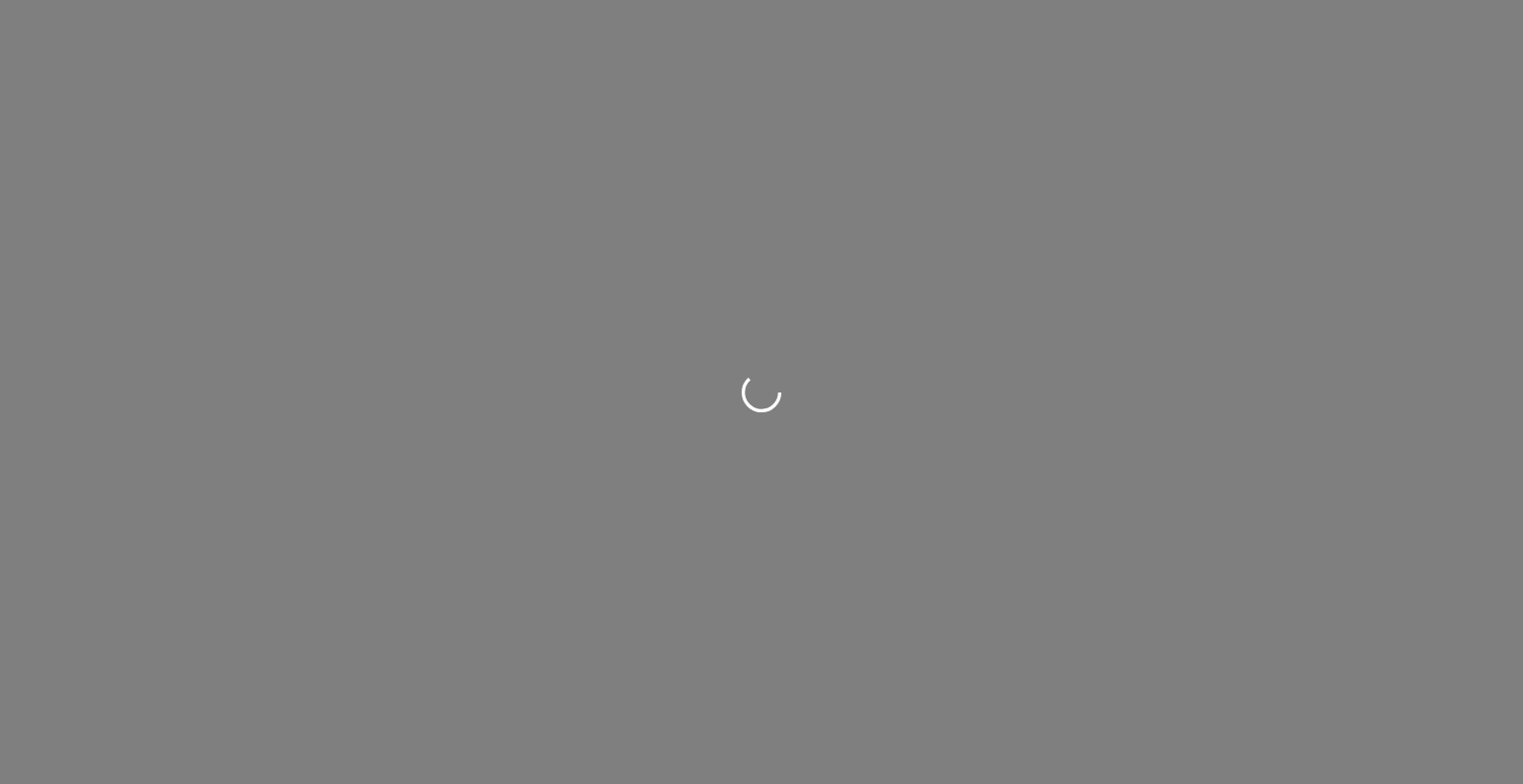 scroll, scrollTop: 0, scrollLeft: 0, axis: both 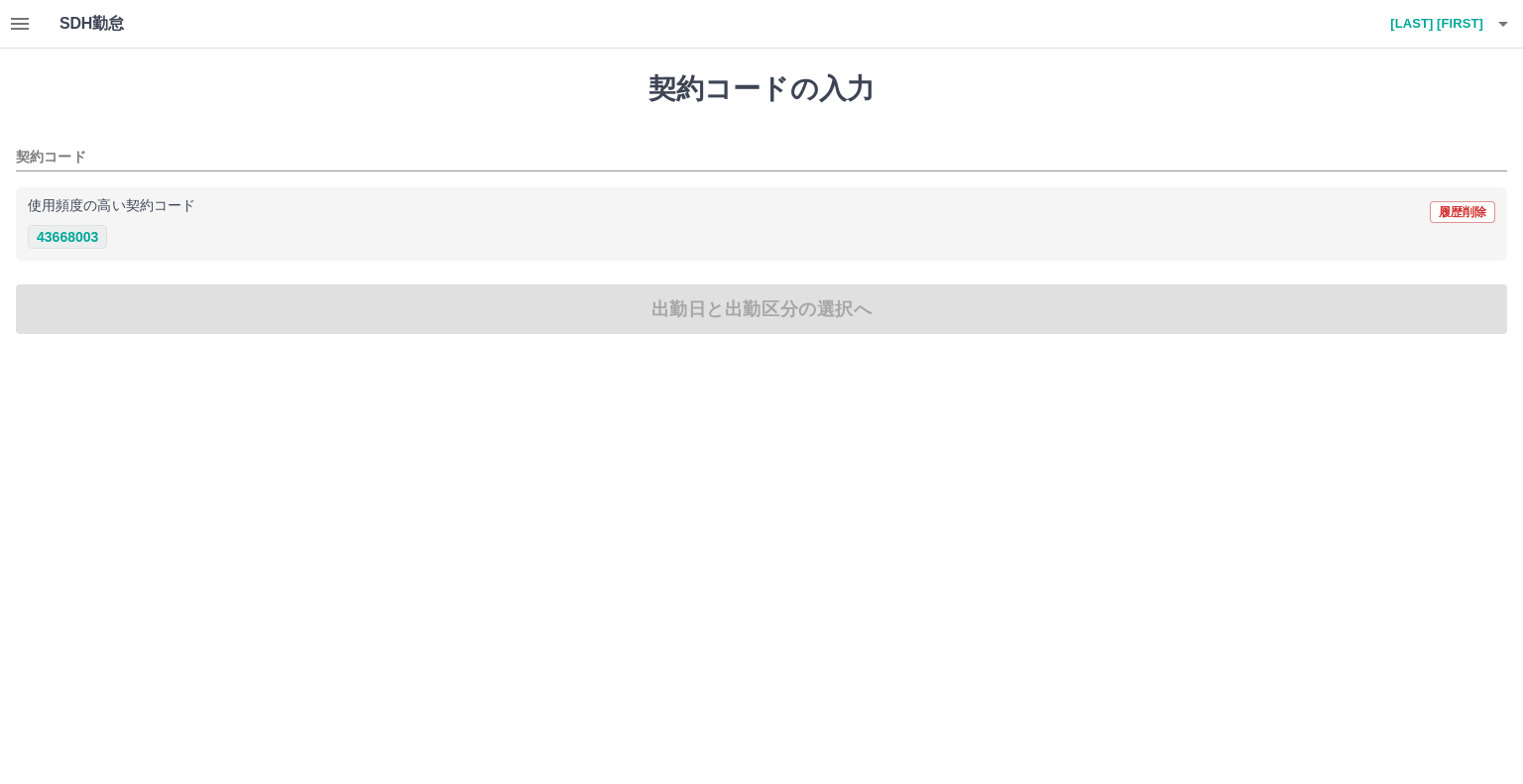 click on "43668003" at bounding box center [67, 237] 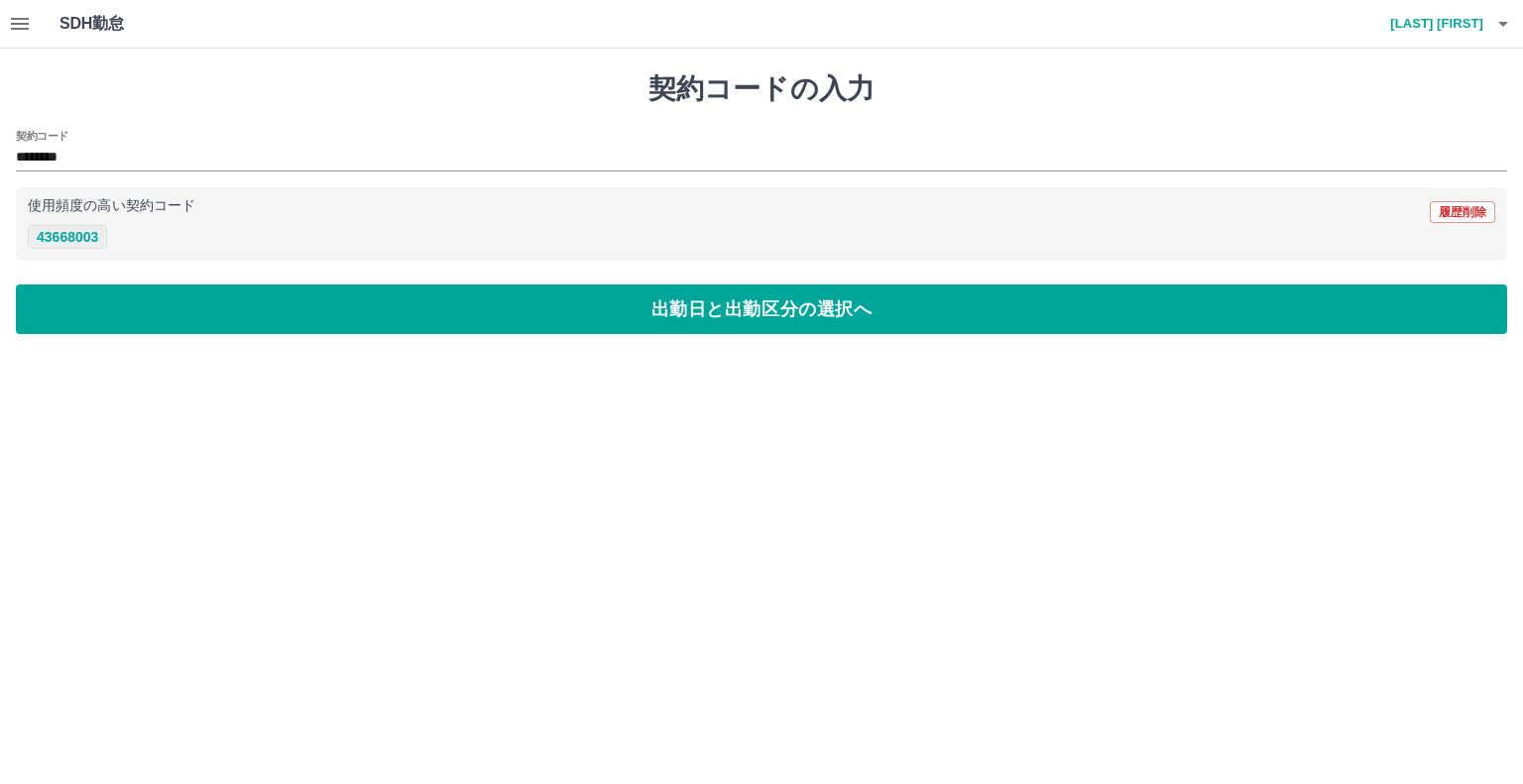 type on "********" 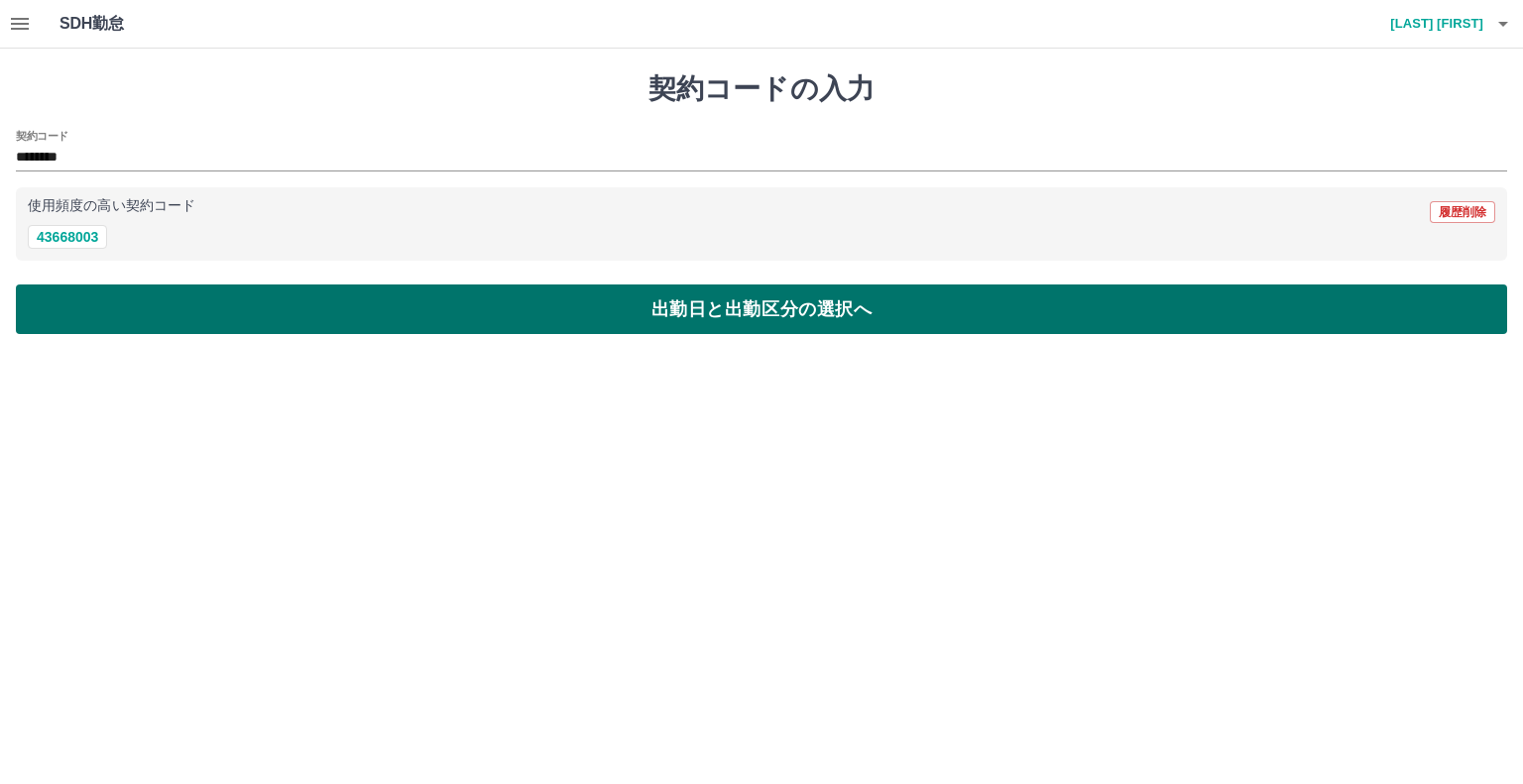 click on "出勤日と出勤区分の選択へ" at bounding box center (762, 309) 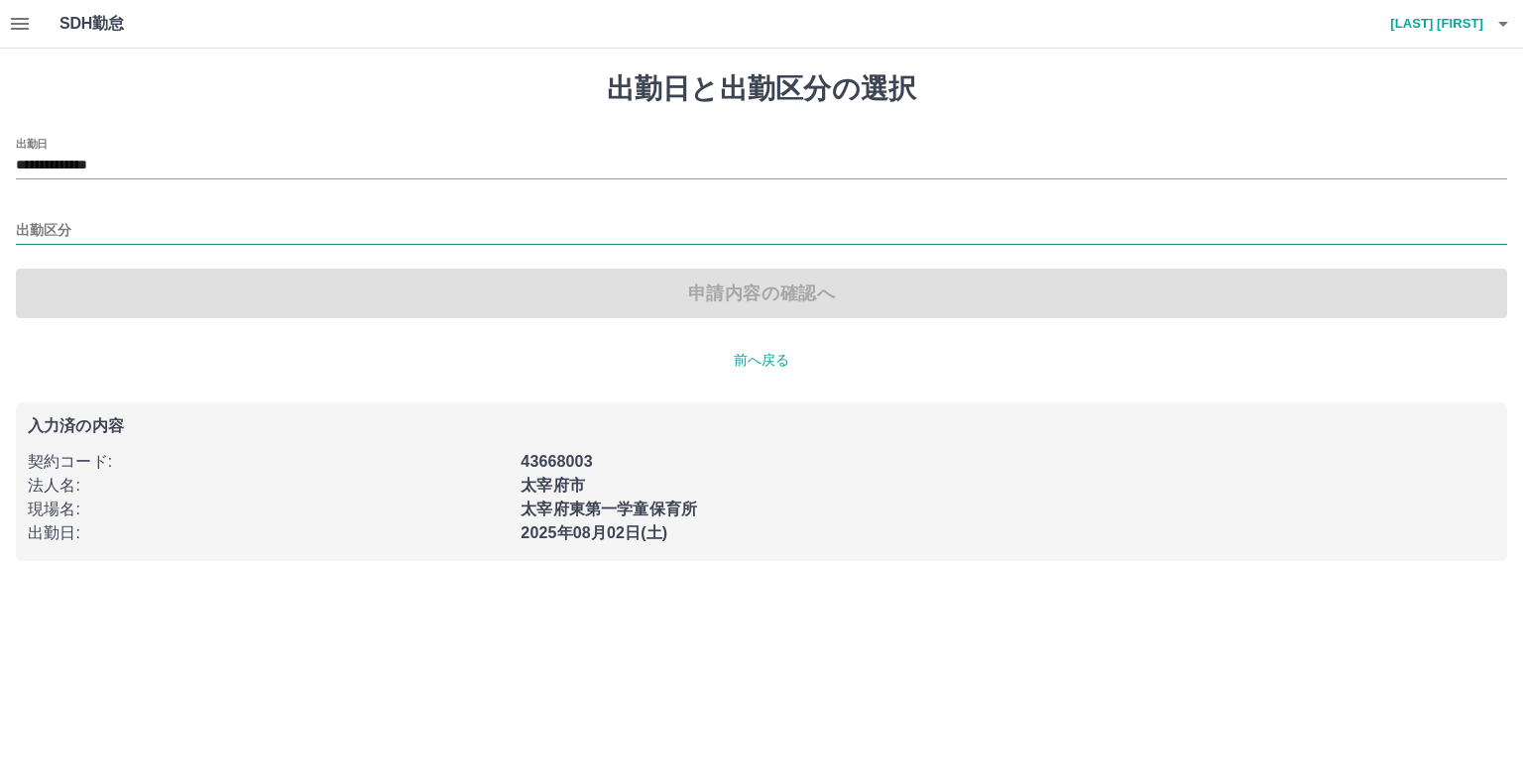 click on "出勤区分" at bounding box center (762, 231) 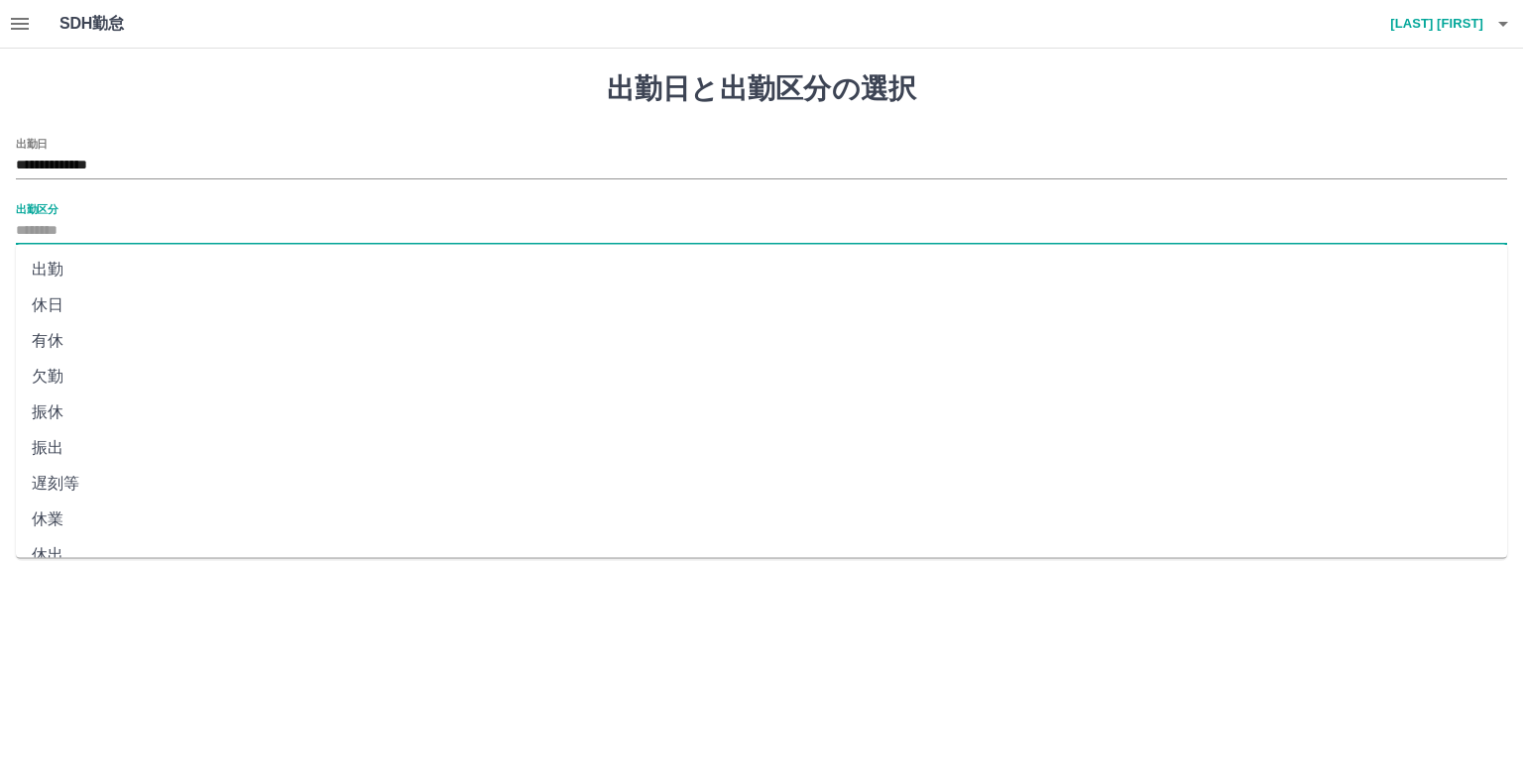 click on "出勤" at bounding box center [762, 270] 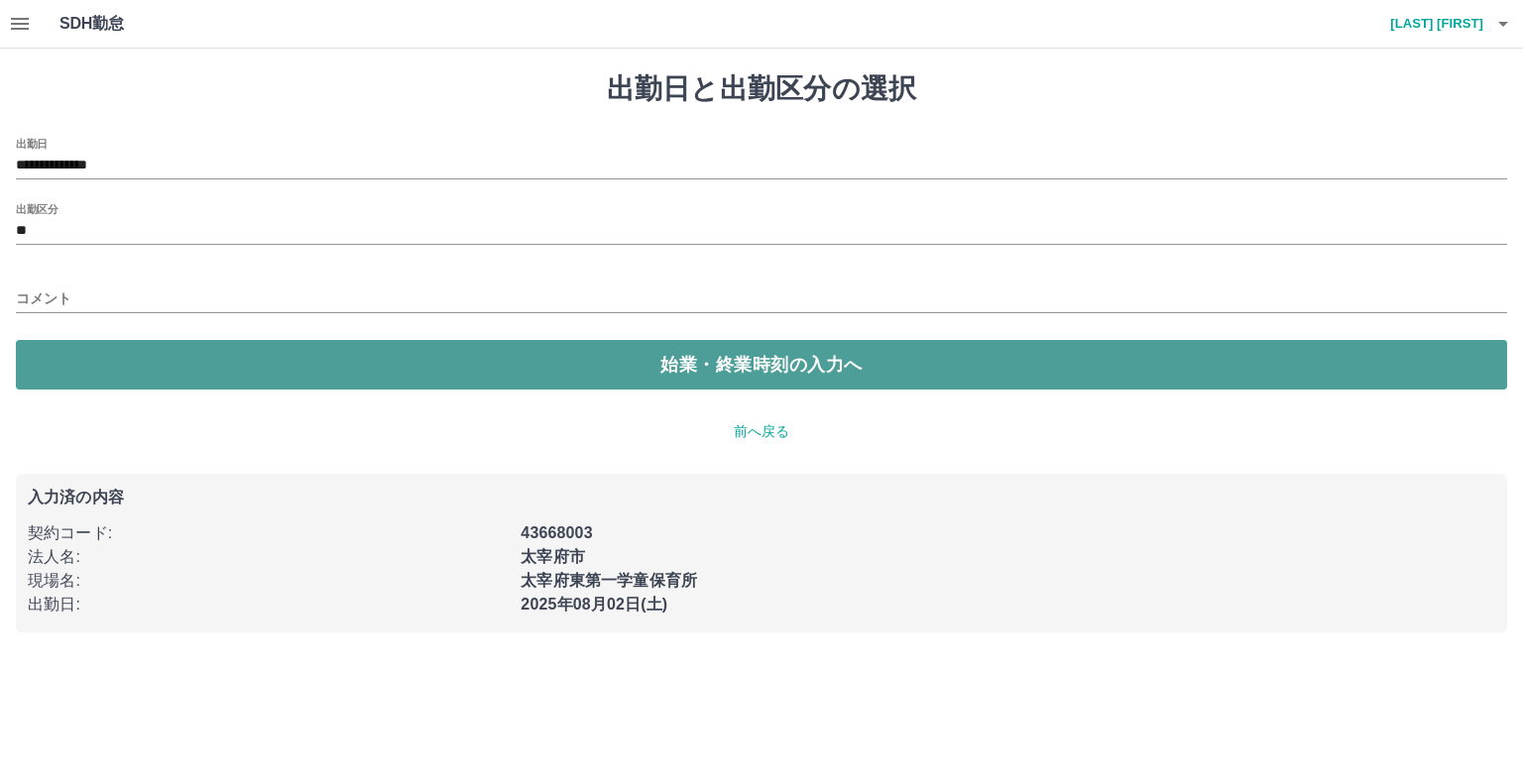click on "始業・終業時刻の入力へ" at bounding box center (762, 365) 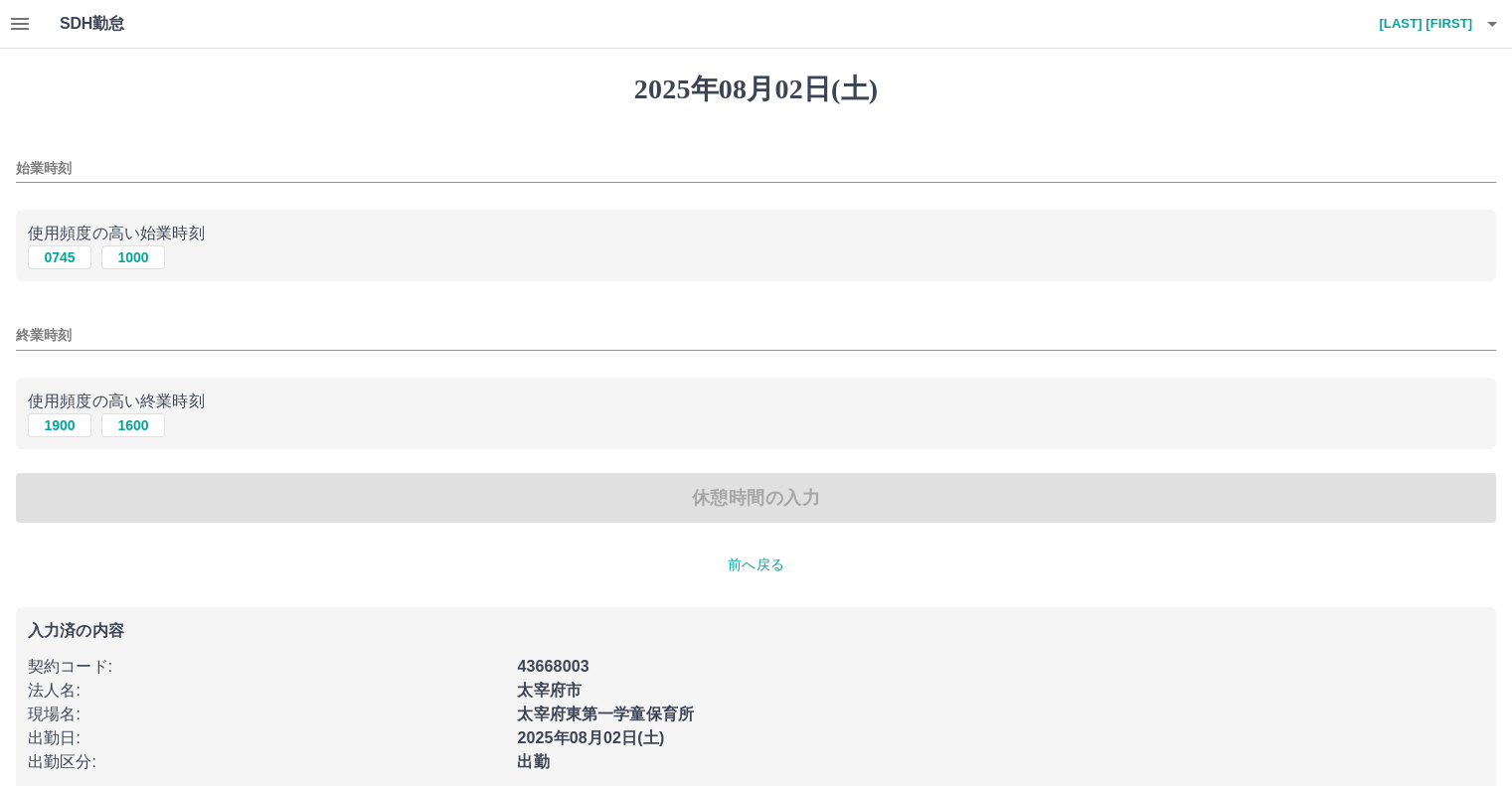 click on "始業時刻" at bounding box center [756, 168] 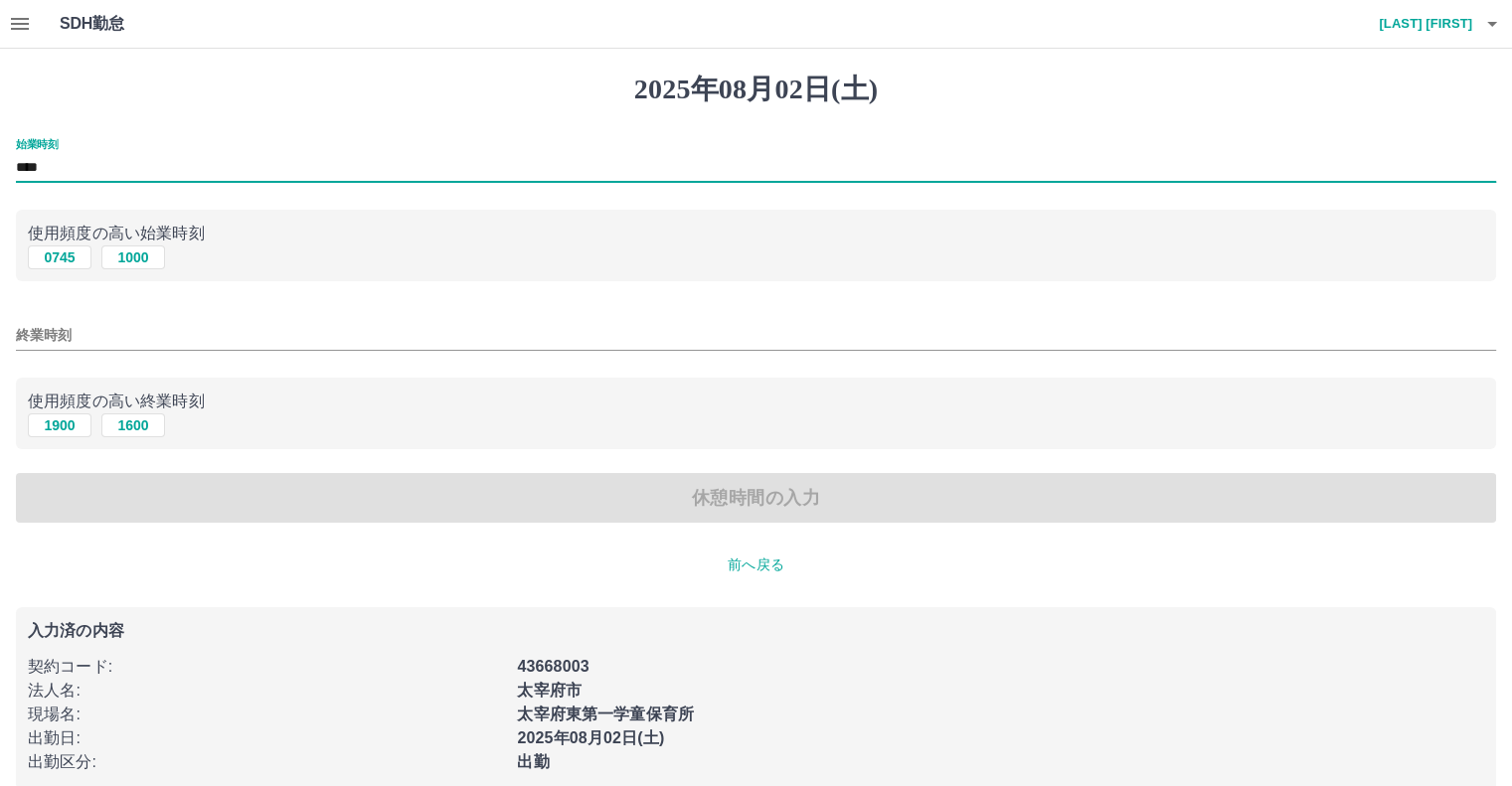 type on "****" 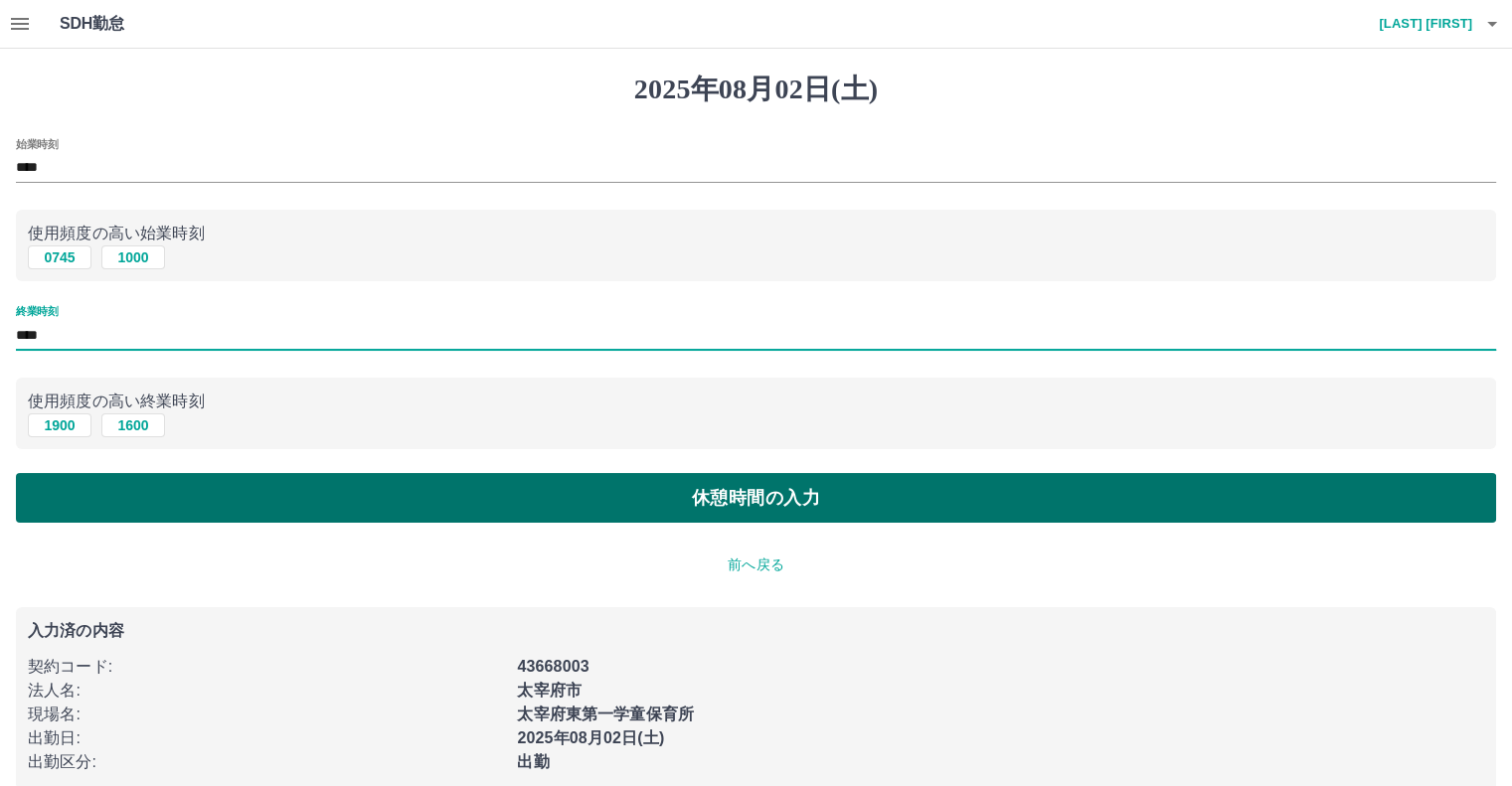 type on "****" 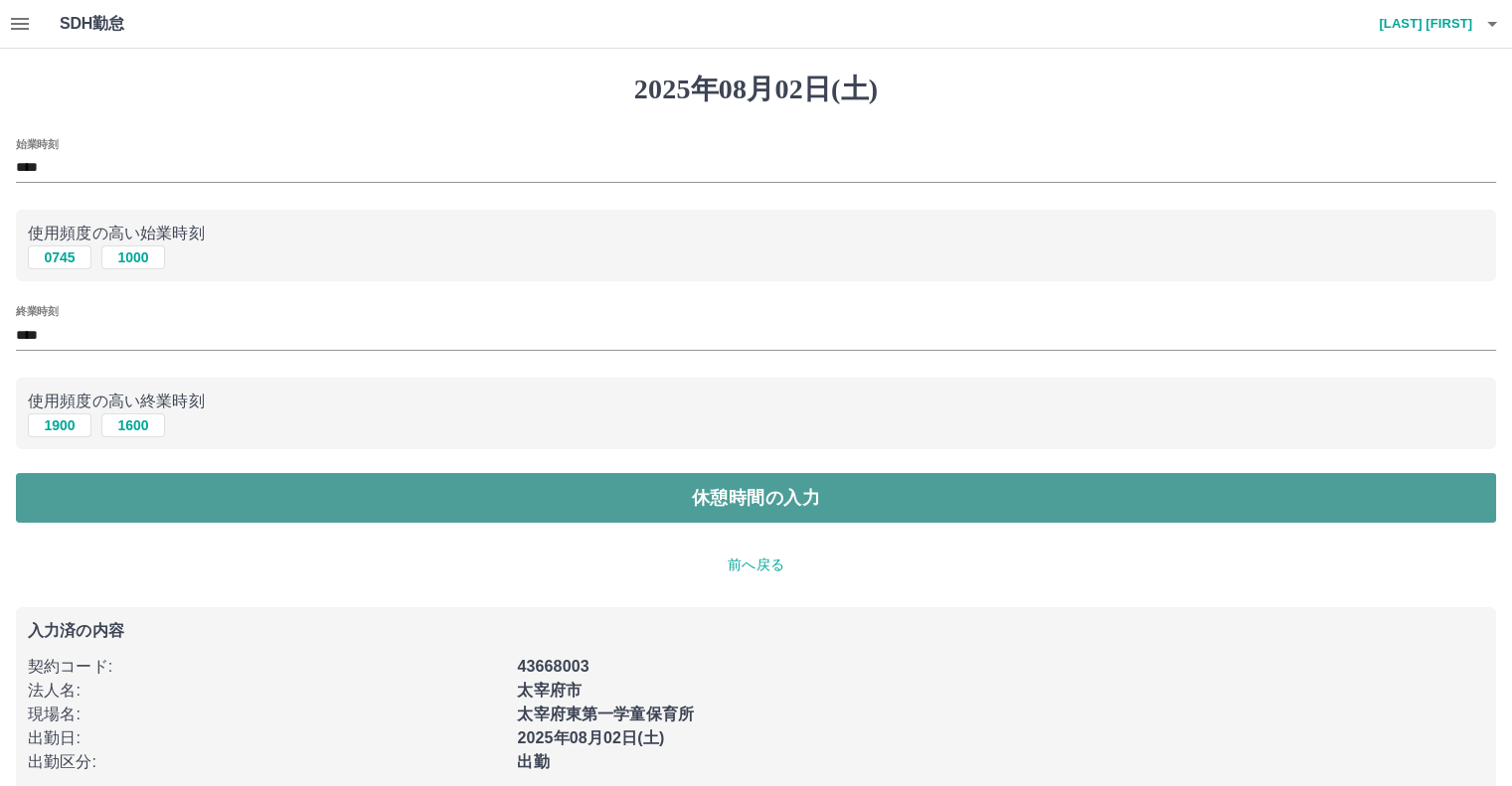 click on "休憩時間の入力" at bounding box center (756, 498) 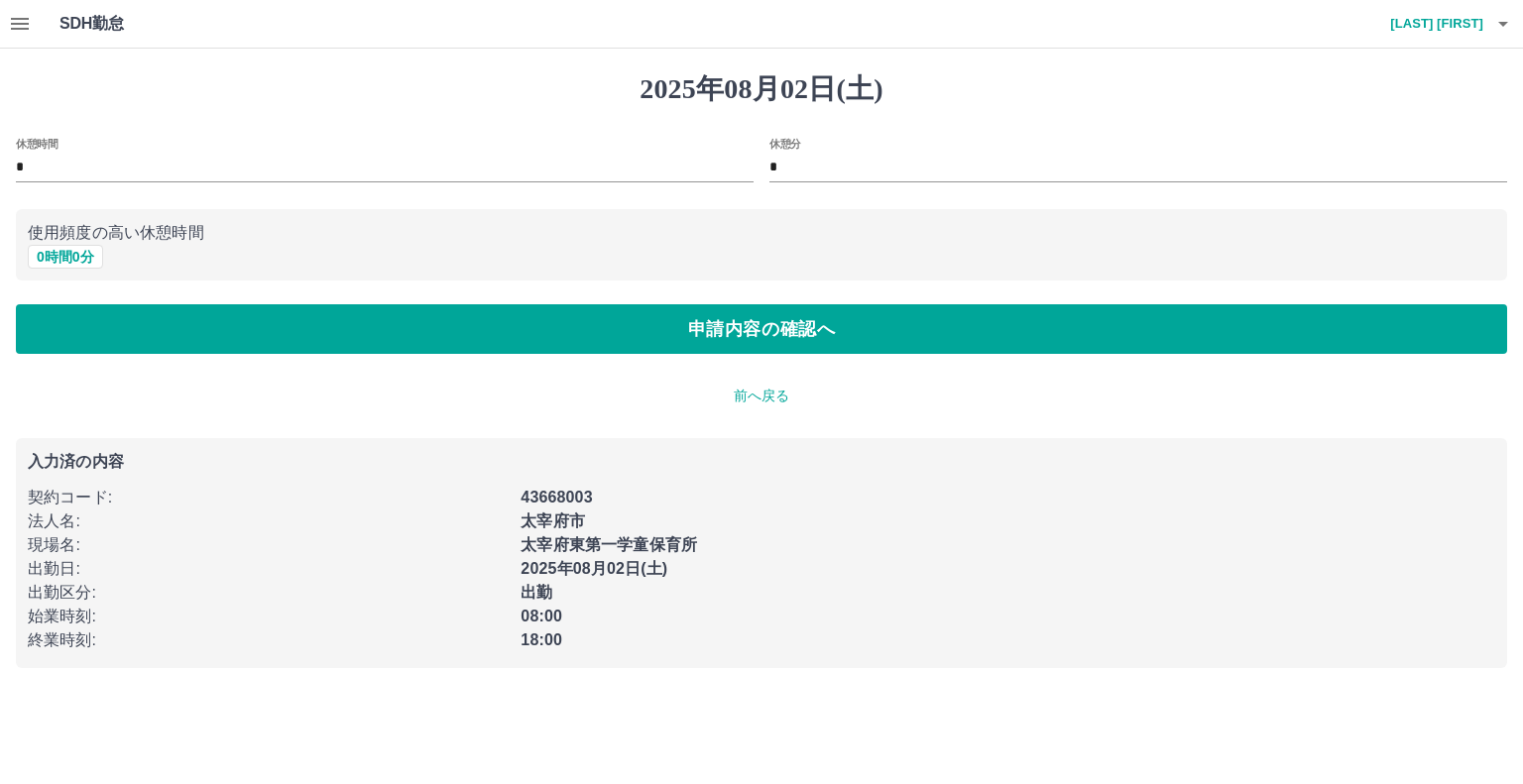 drag, startPoint x: 40, startPoint y: 173, endPoint x: 59, endPoint y: 184, distance: 21.954498 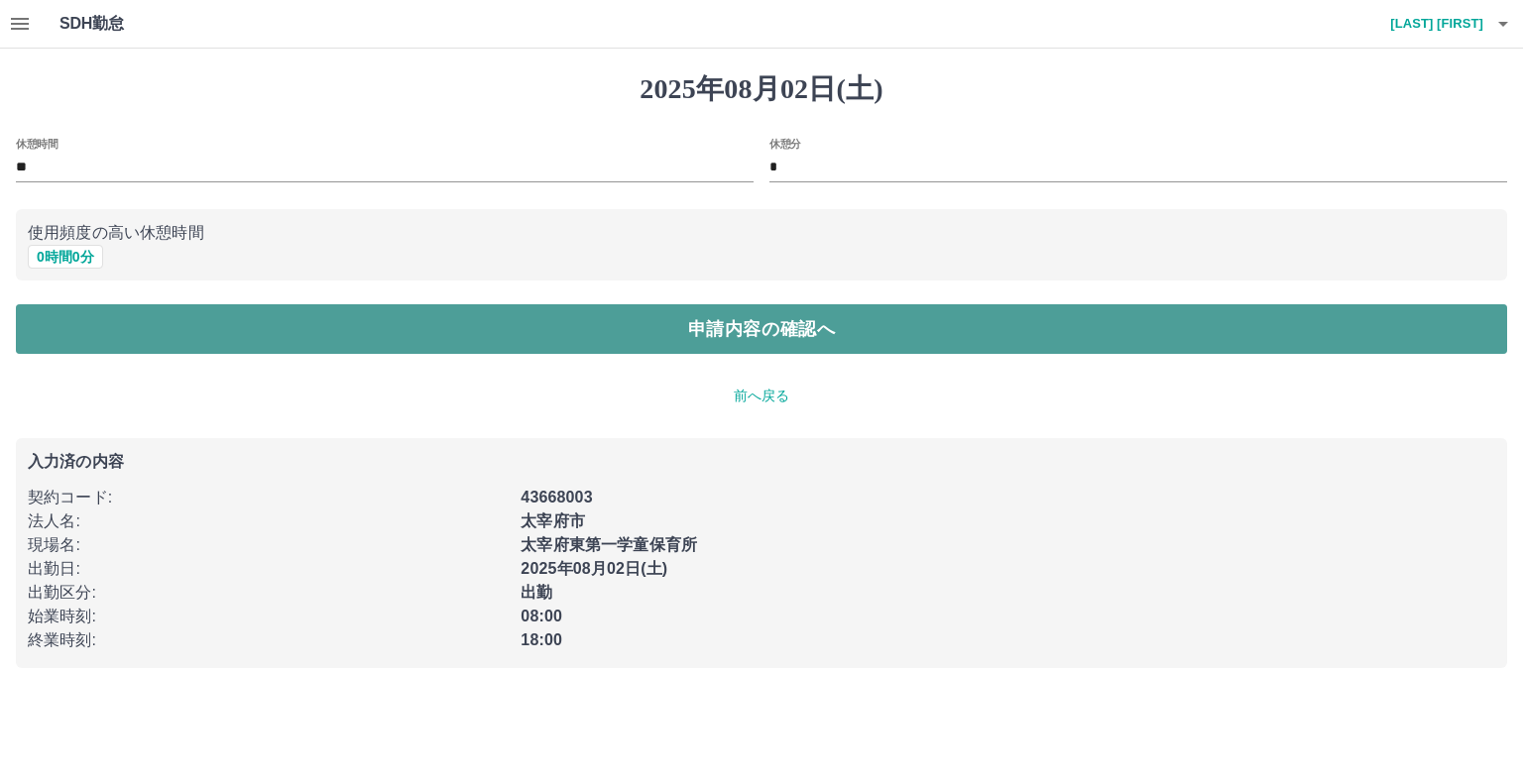 click on "申請内容の確認へ" at bounding box center [762, 329] 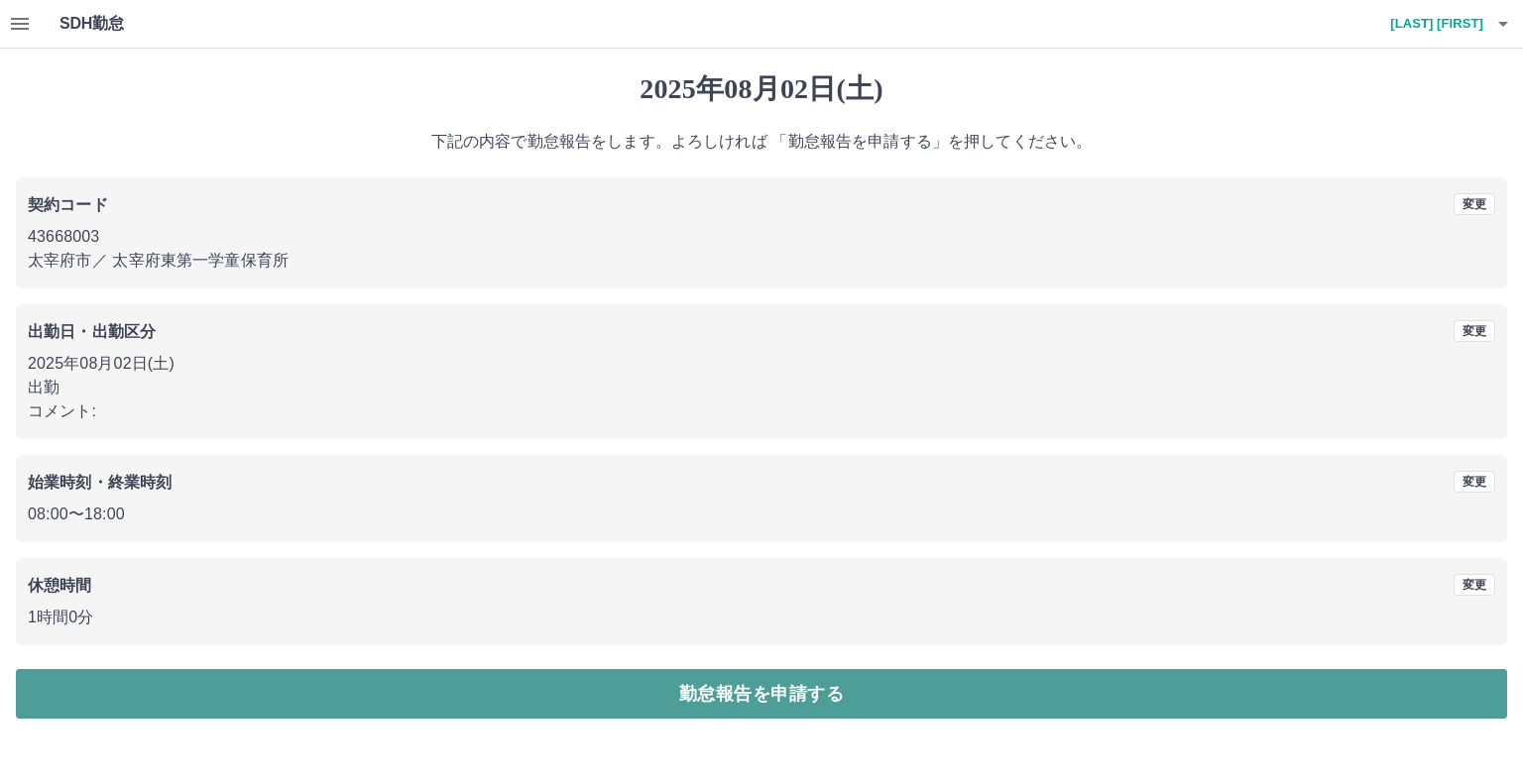 click on "勤怠報告を申請する" at bounding box center (762, 694) 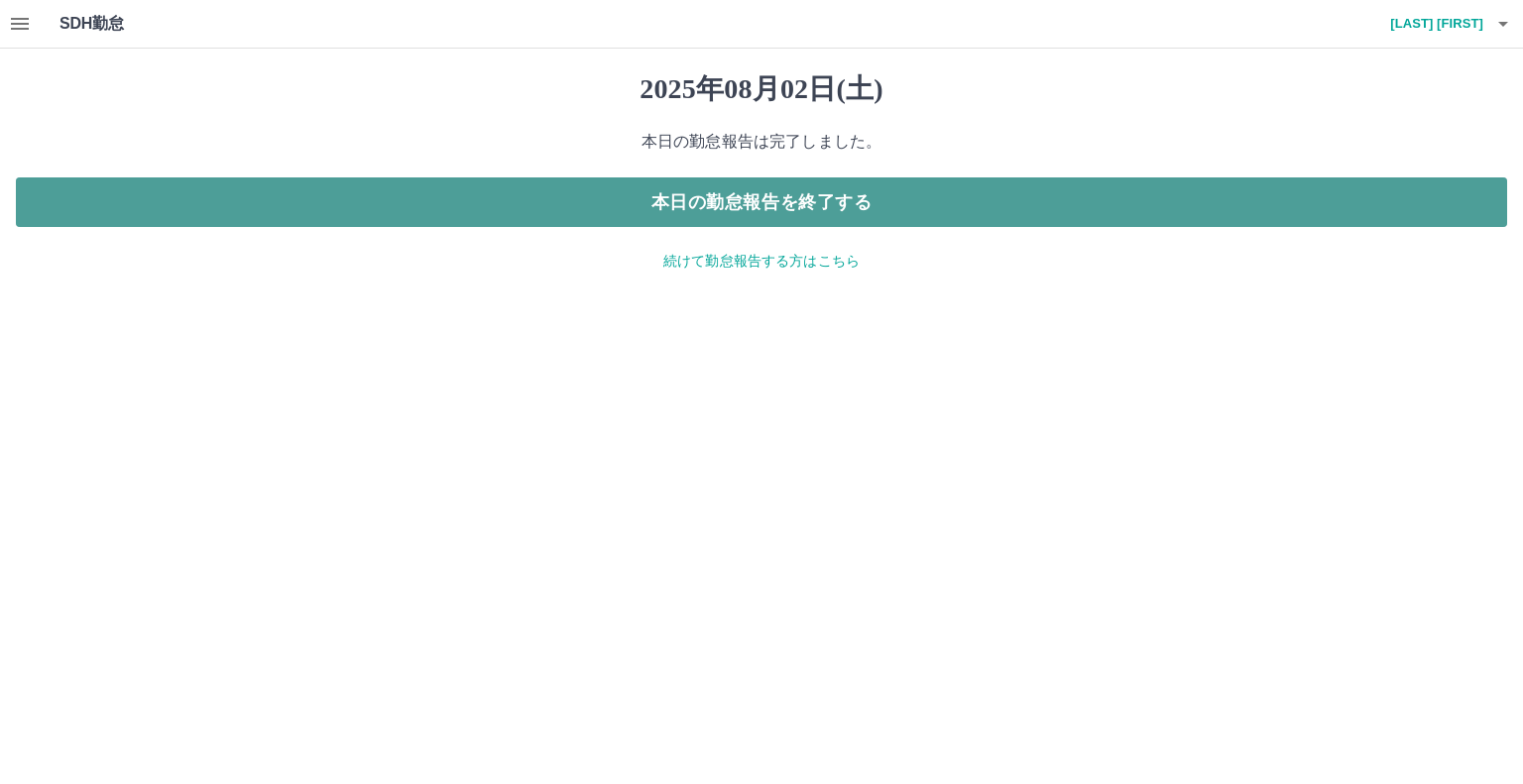 click on "本日の勤怠報告を終了する" at bounding box center [762, 202] 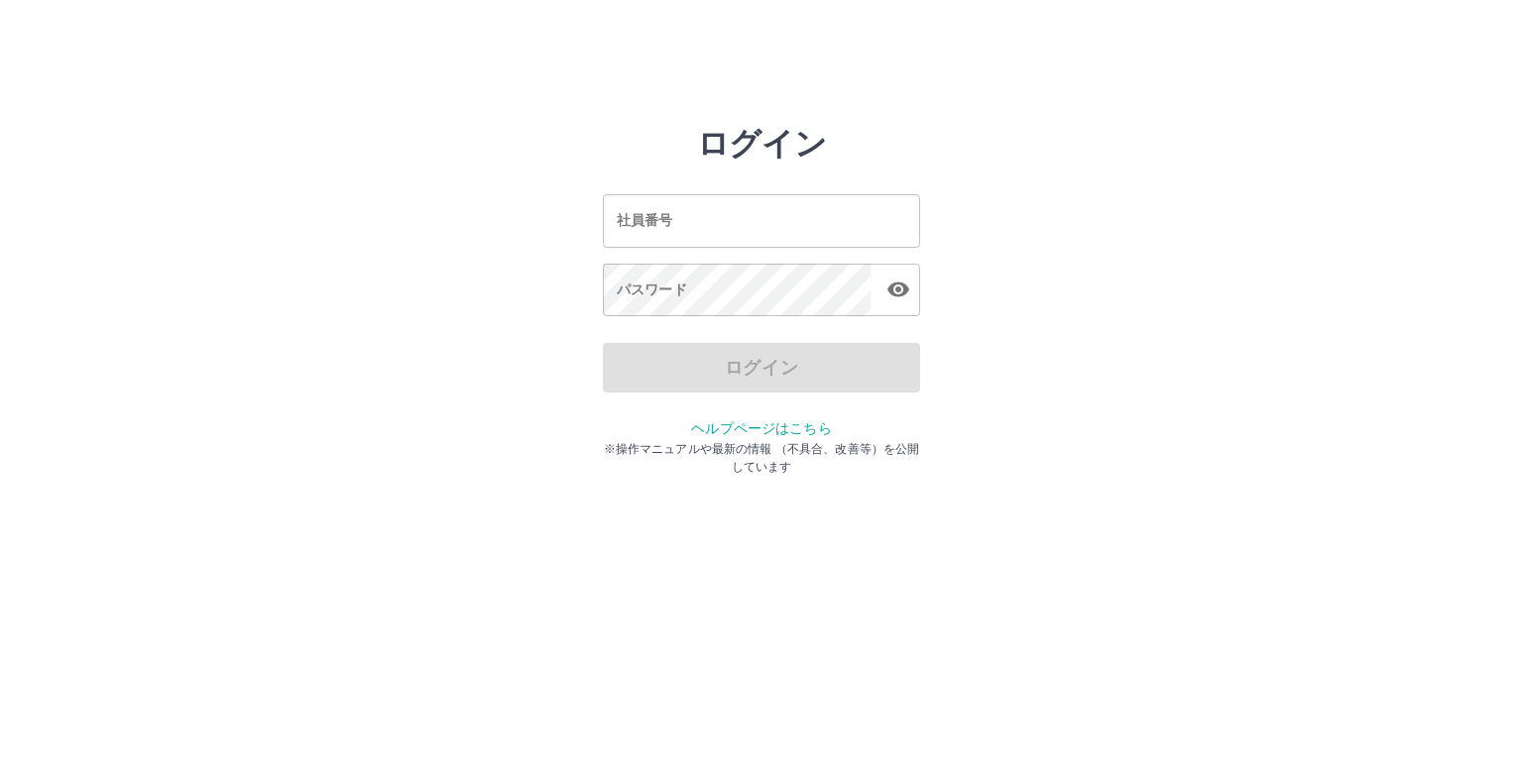 scroll, scrollTop: 0, scrollLeft: 0, axis: both 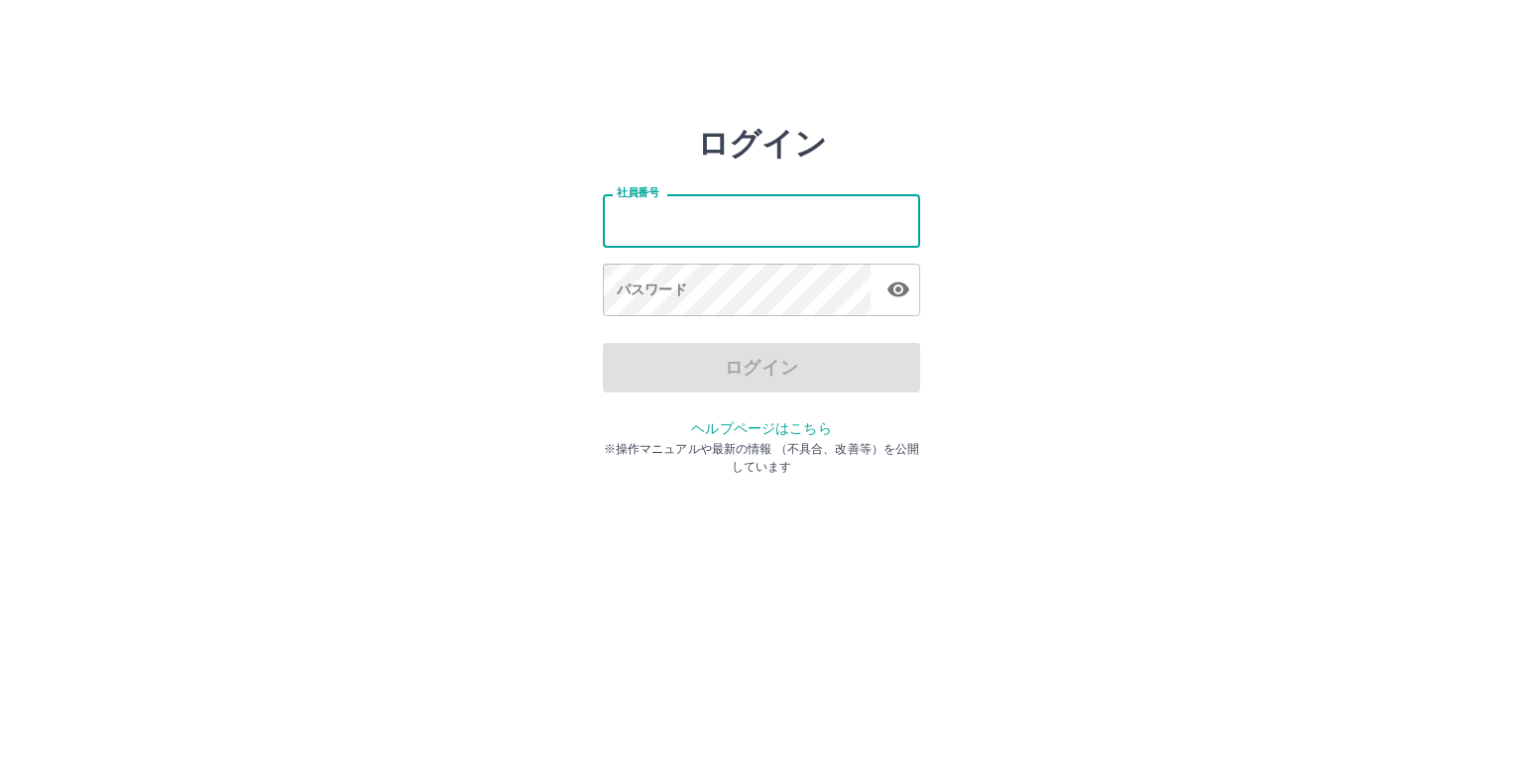 type on "*******" 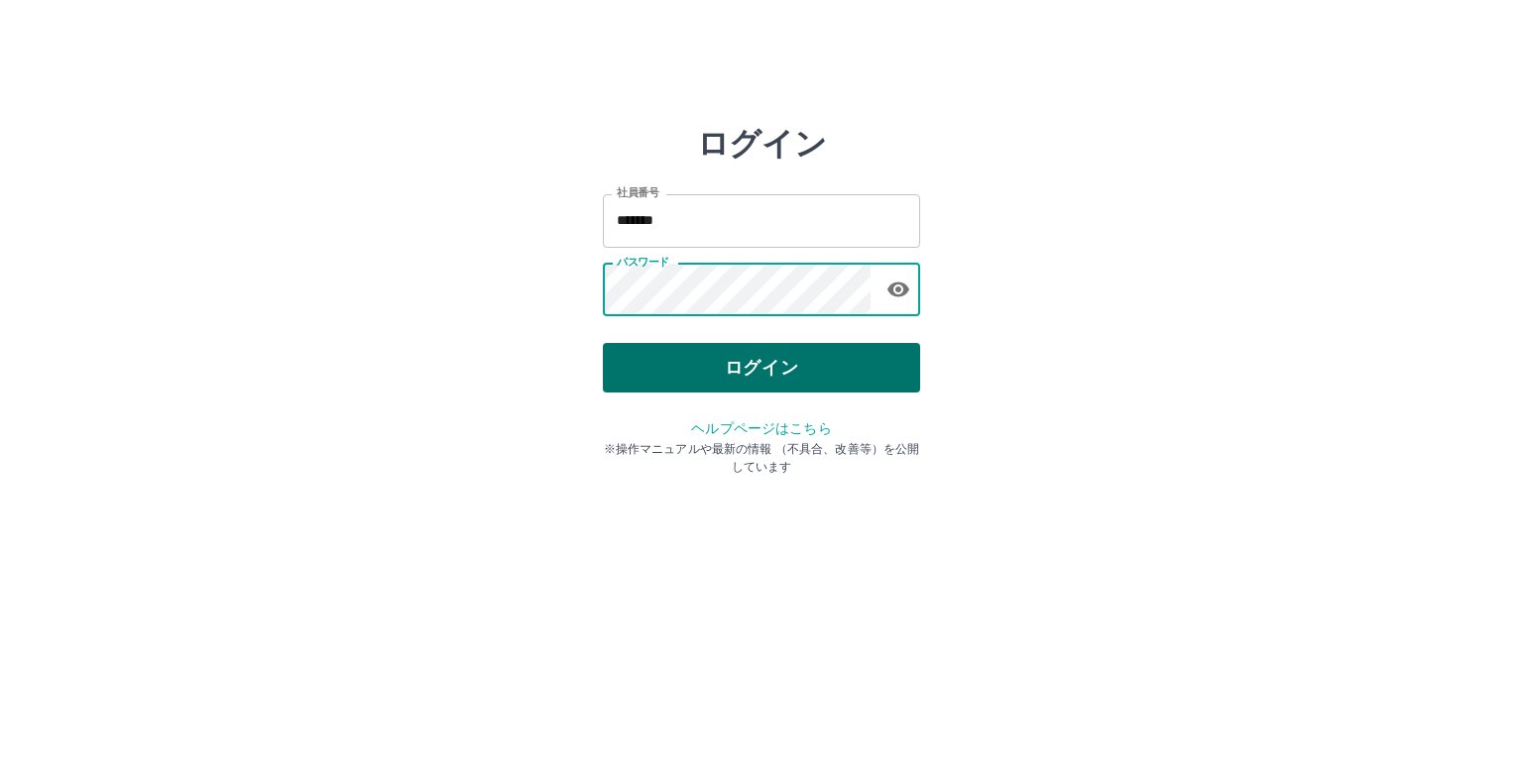 click on "ログイン" at bounding box center (762, 368) 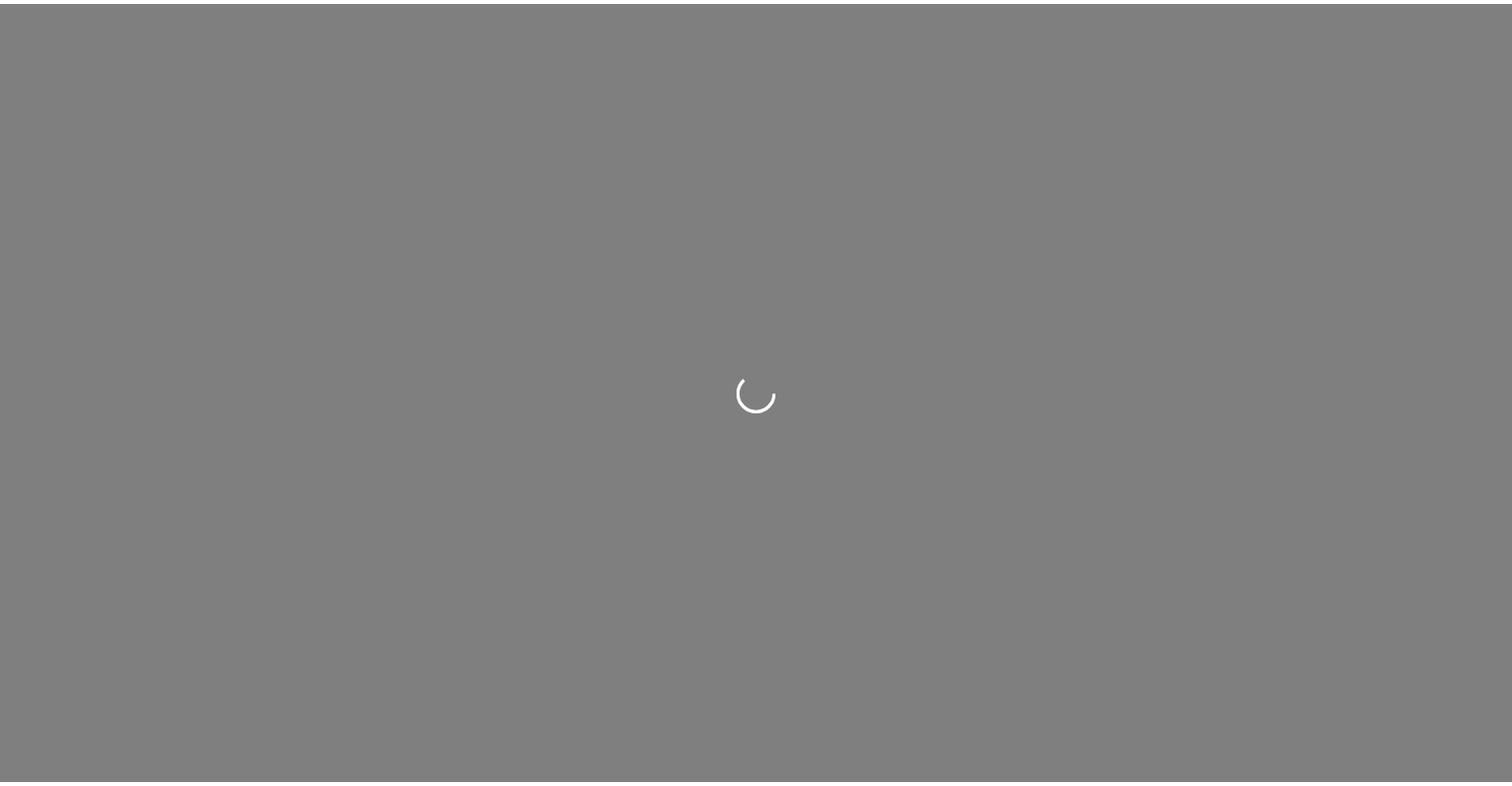 scroll, scrollTop: 0, scrollLeft: 0, axis: both 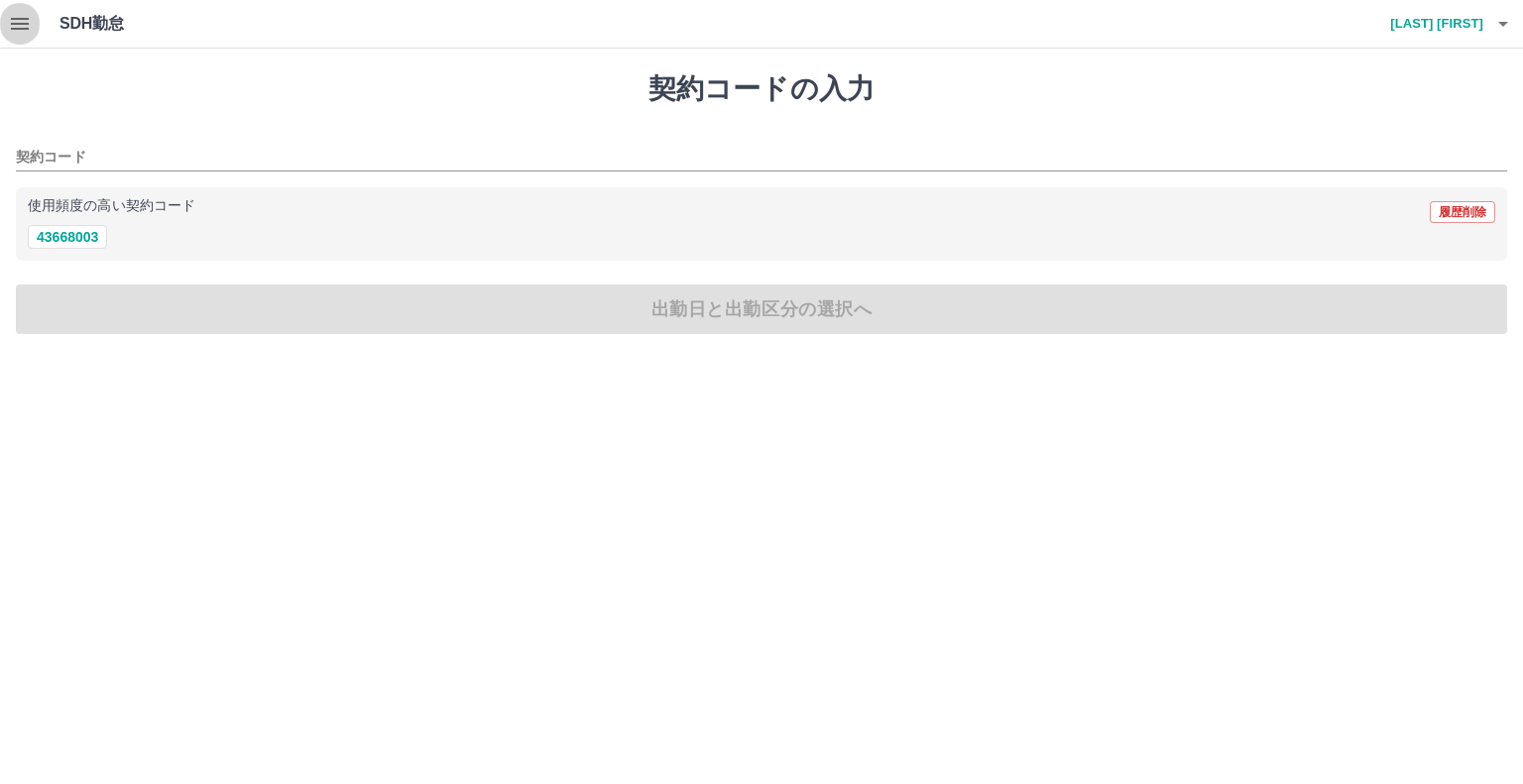 click 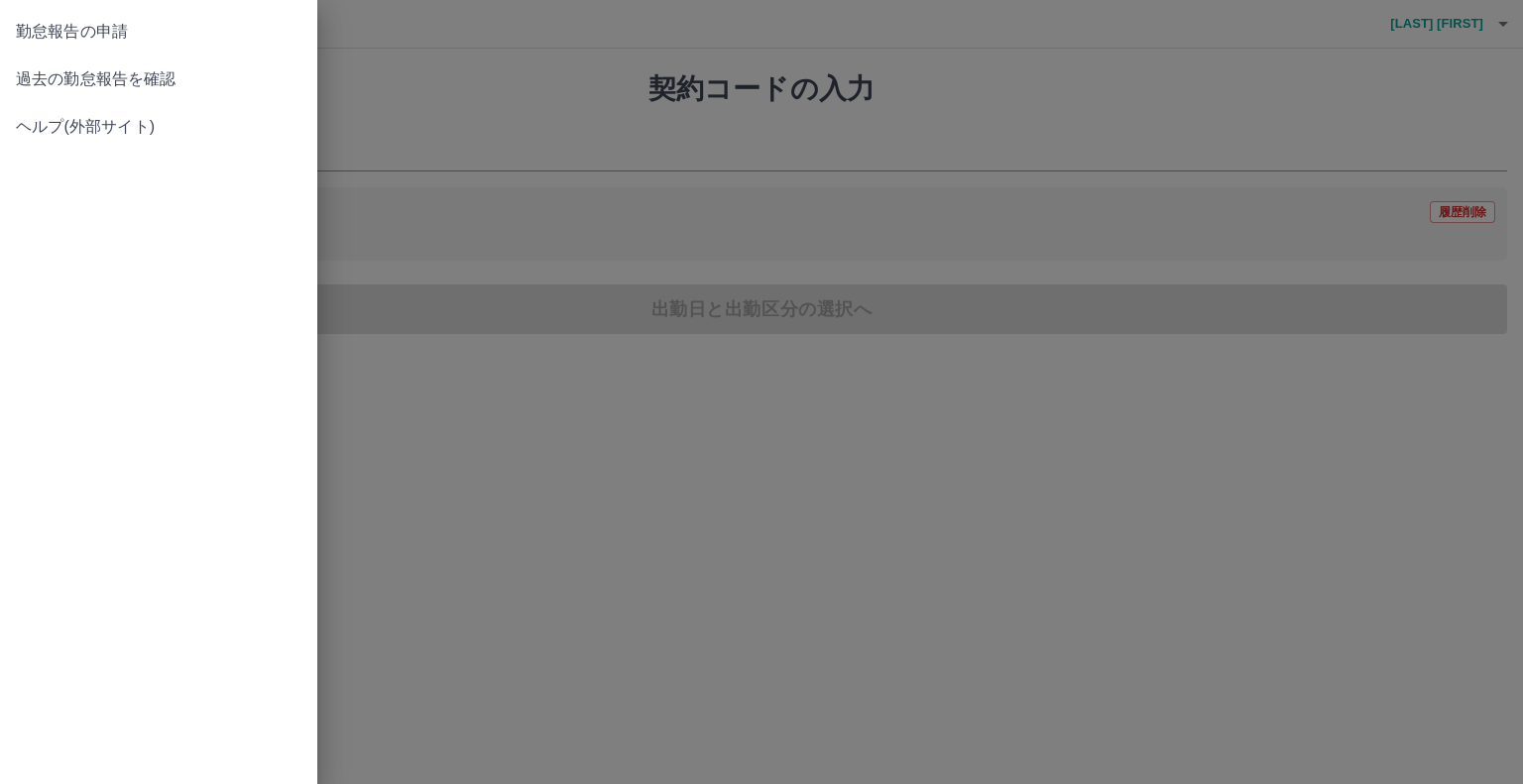click on "過去の勤怠報告を確認" at bounding box center (159, 79) 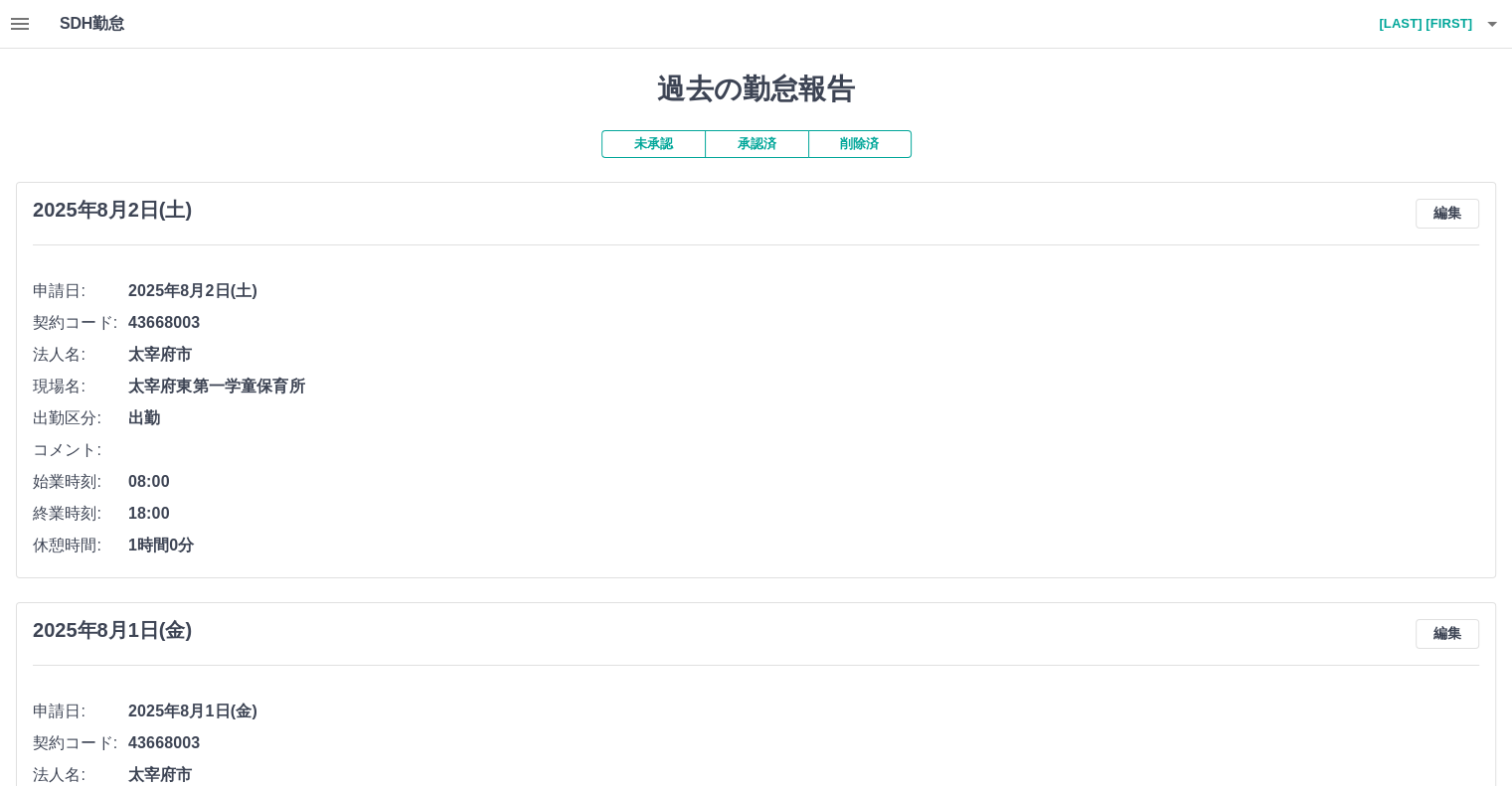 scroll, scrollTop: 497, scrollLeft: 0, axis: vertical 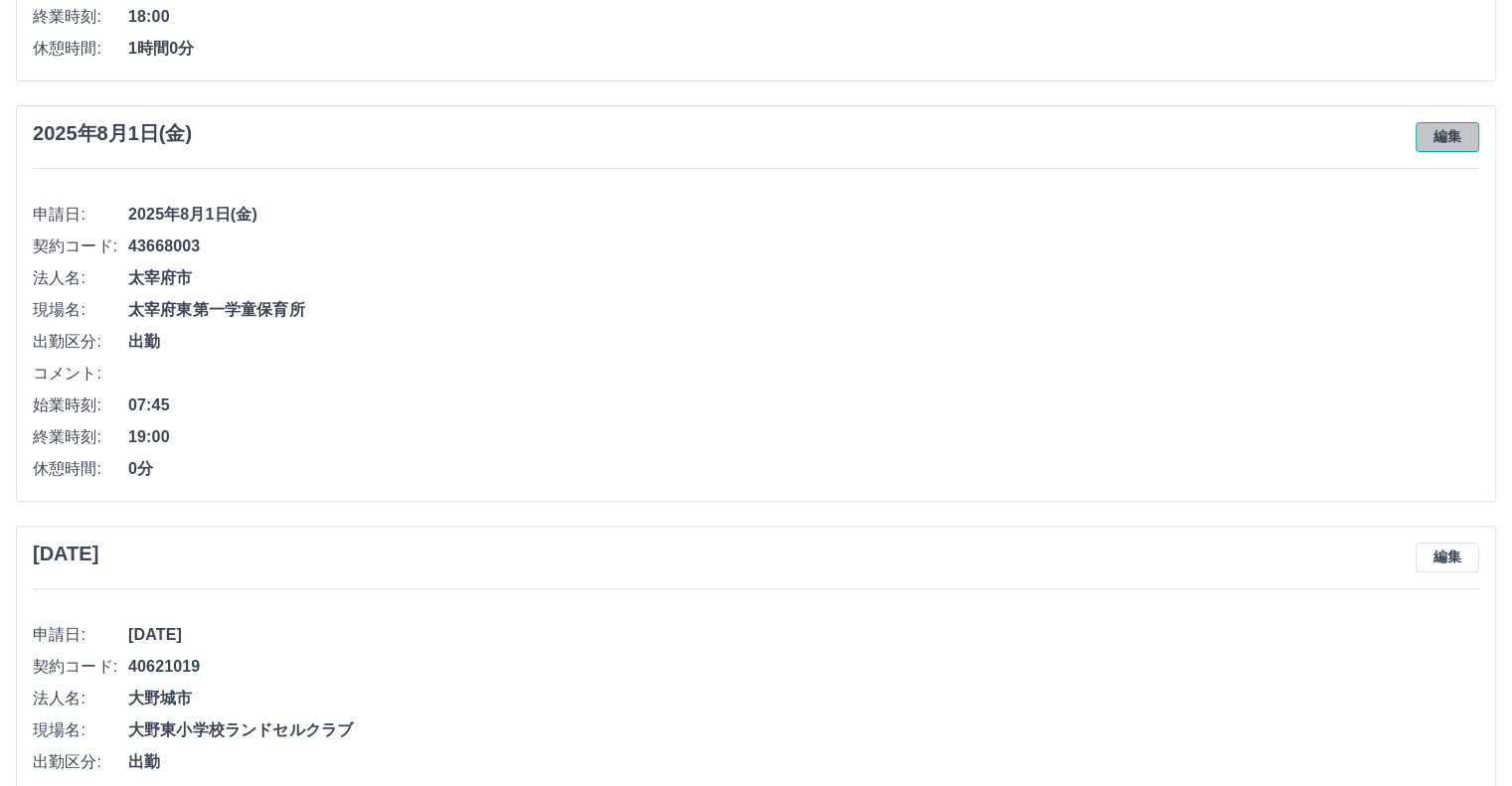 click on "編集" at bounding box center (1447, 137) 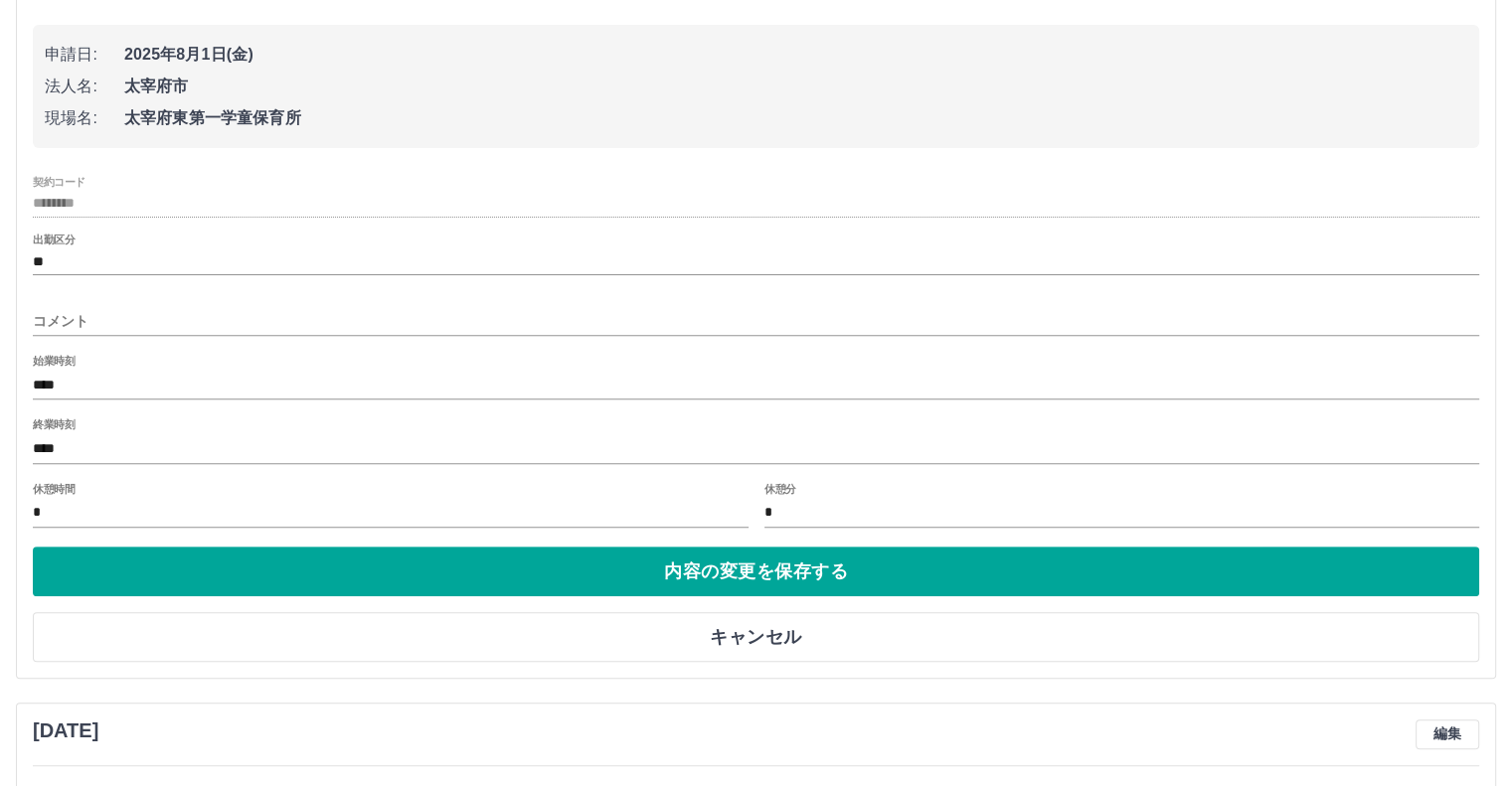 scroll, scrollTop: 696, scrollLeft: 0, axis: vertical 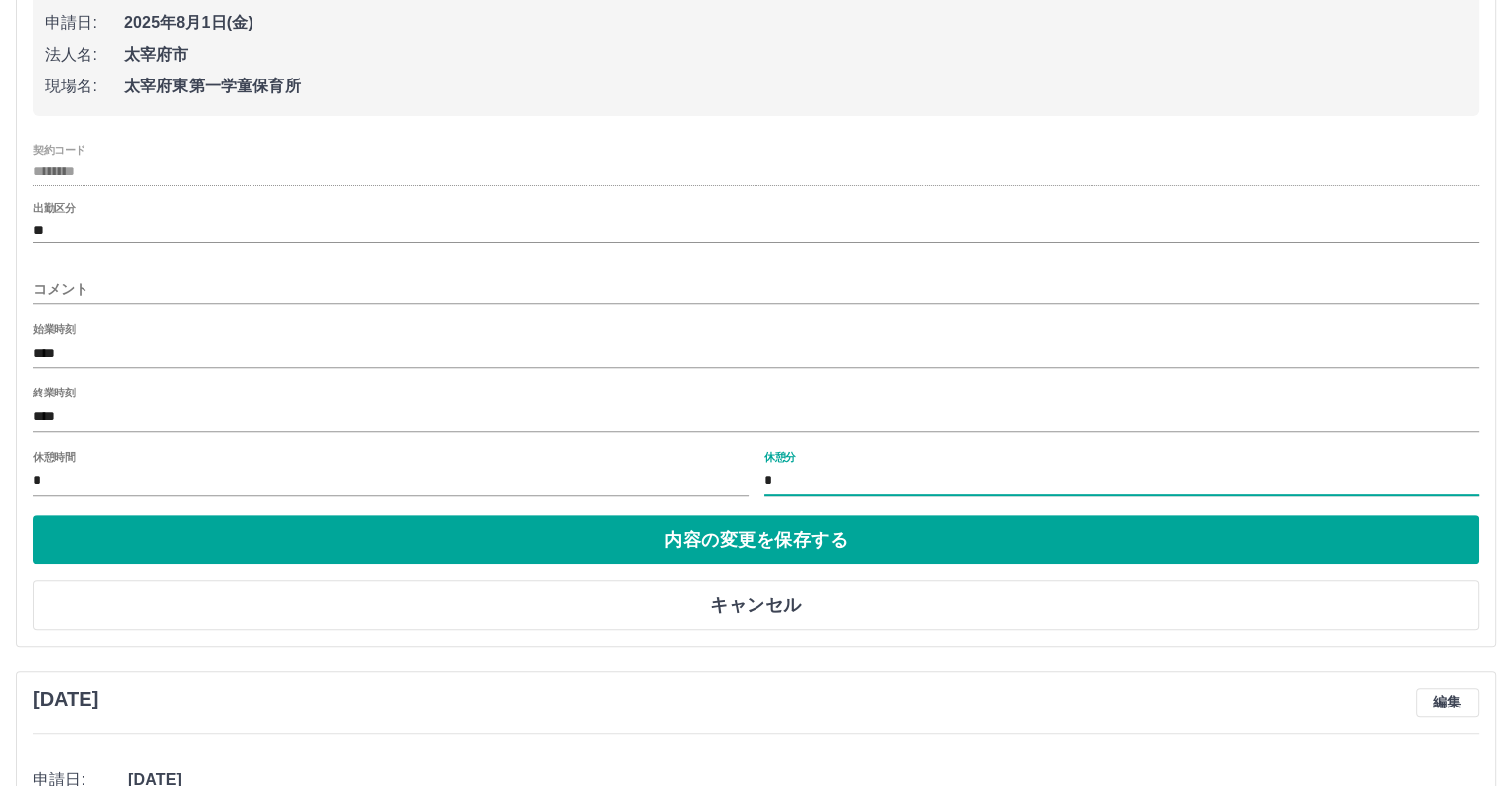 click on "*" at bounding box center [1122, 481] 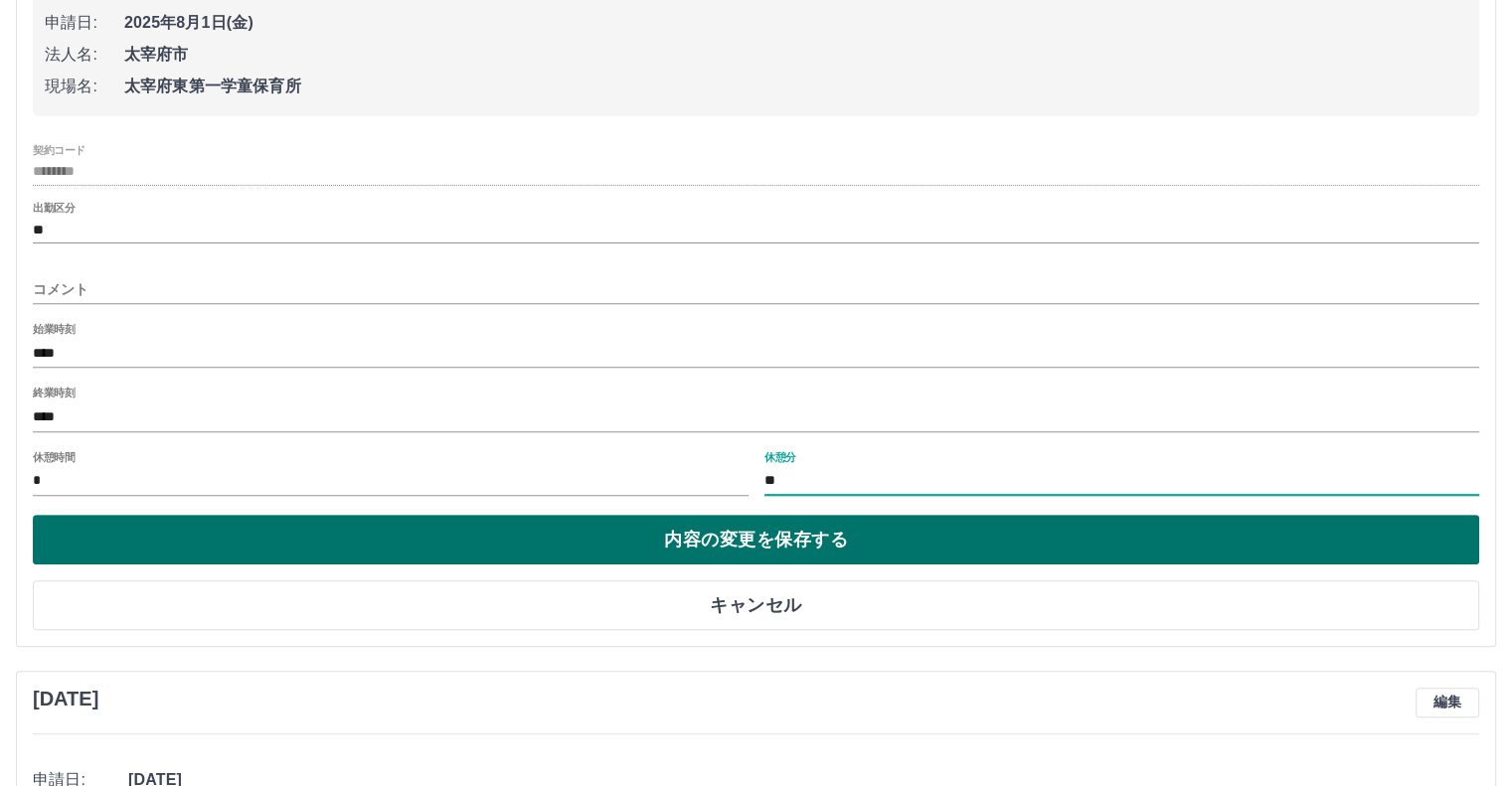 type on "**" 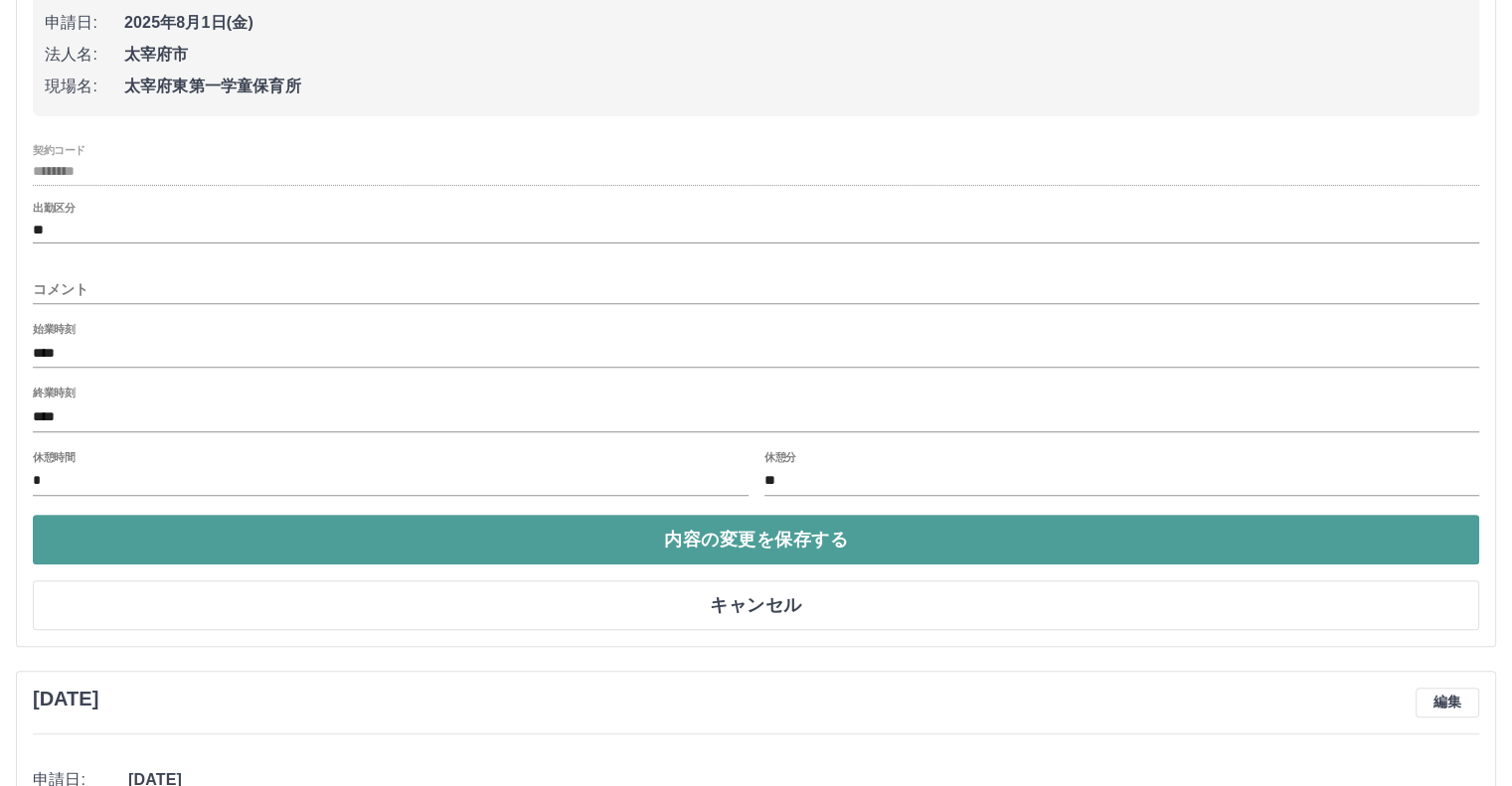 click on "内容の変更を保存する" at bounding box center [756, 540] 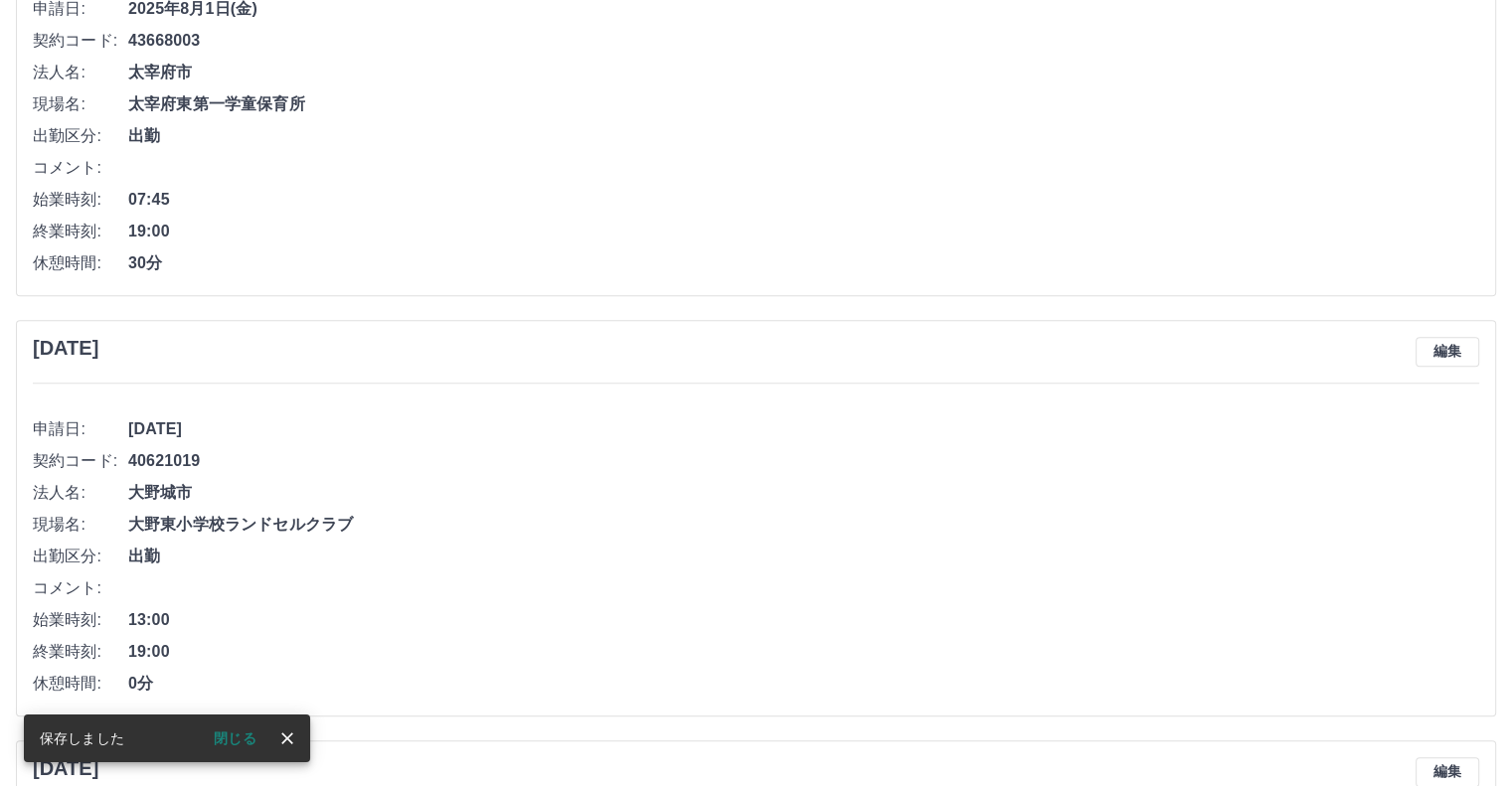 click on "保存しました" at bounding box center [82, 738] 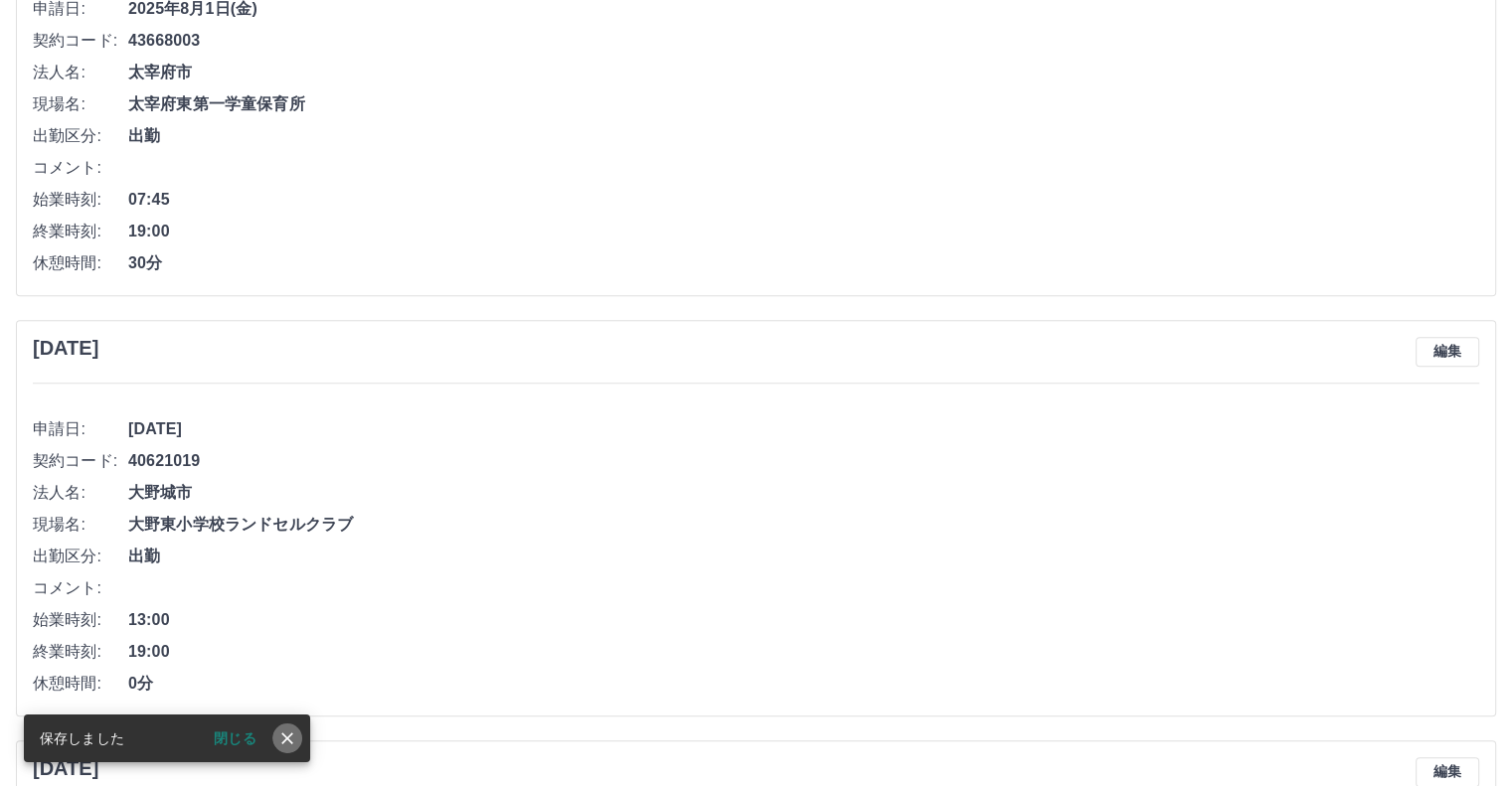 click 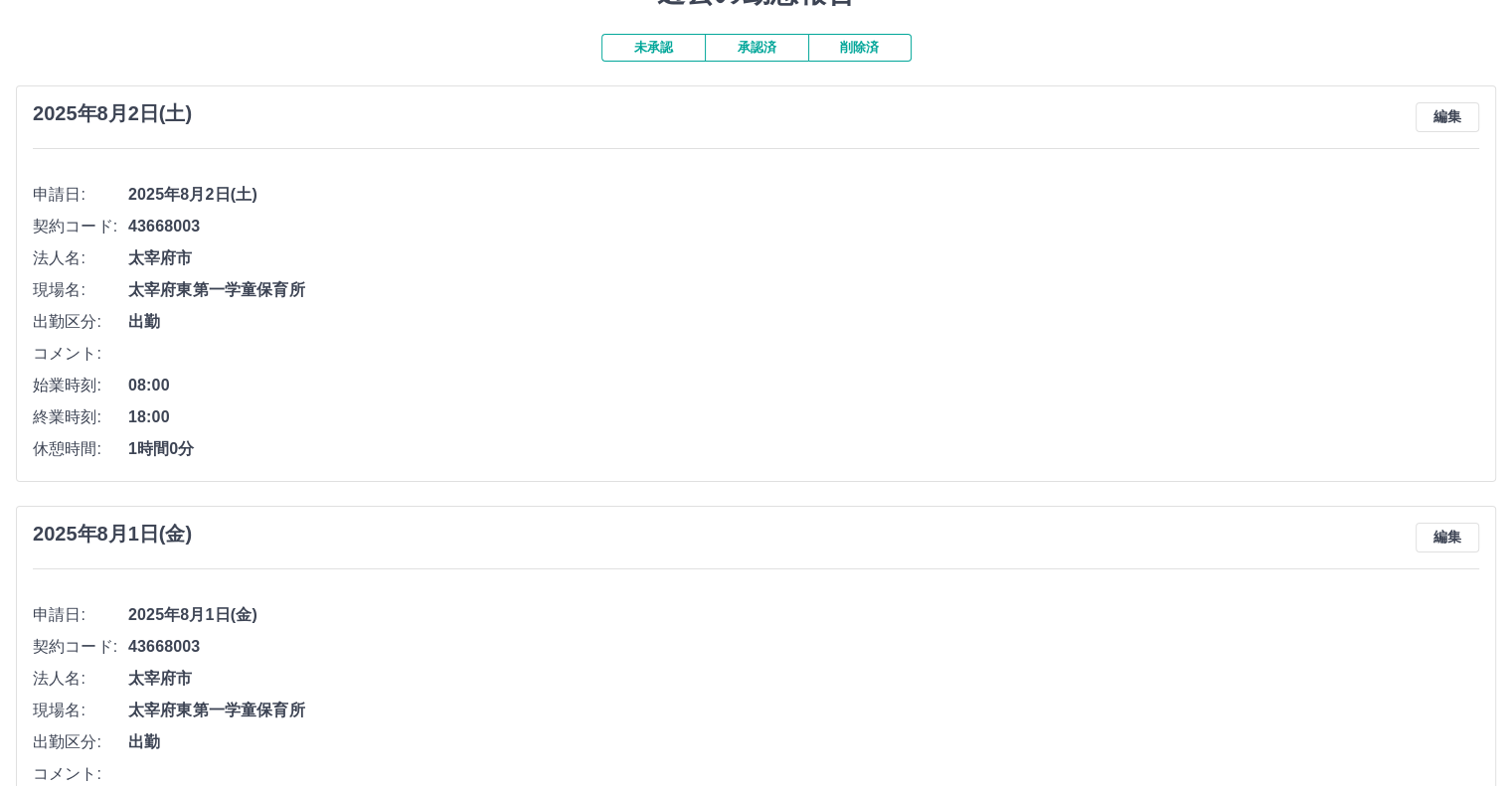 scroll, scrollTop: 0, scrollLeft: 0, axis: both 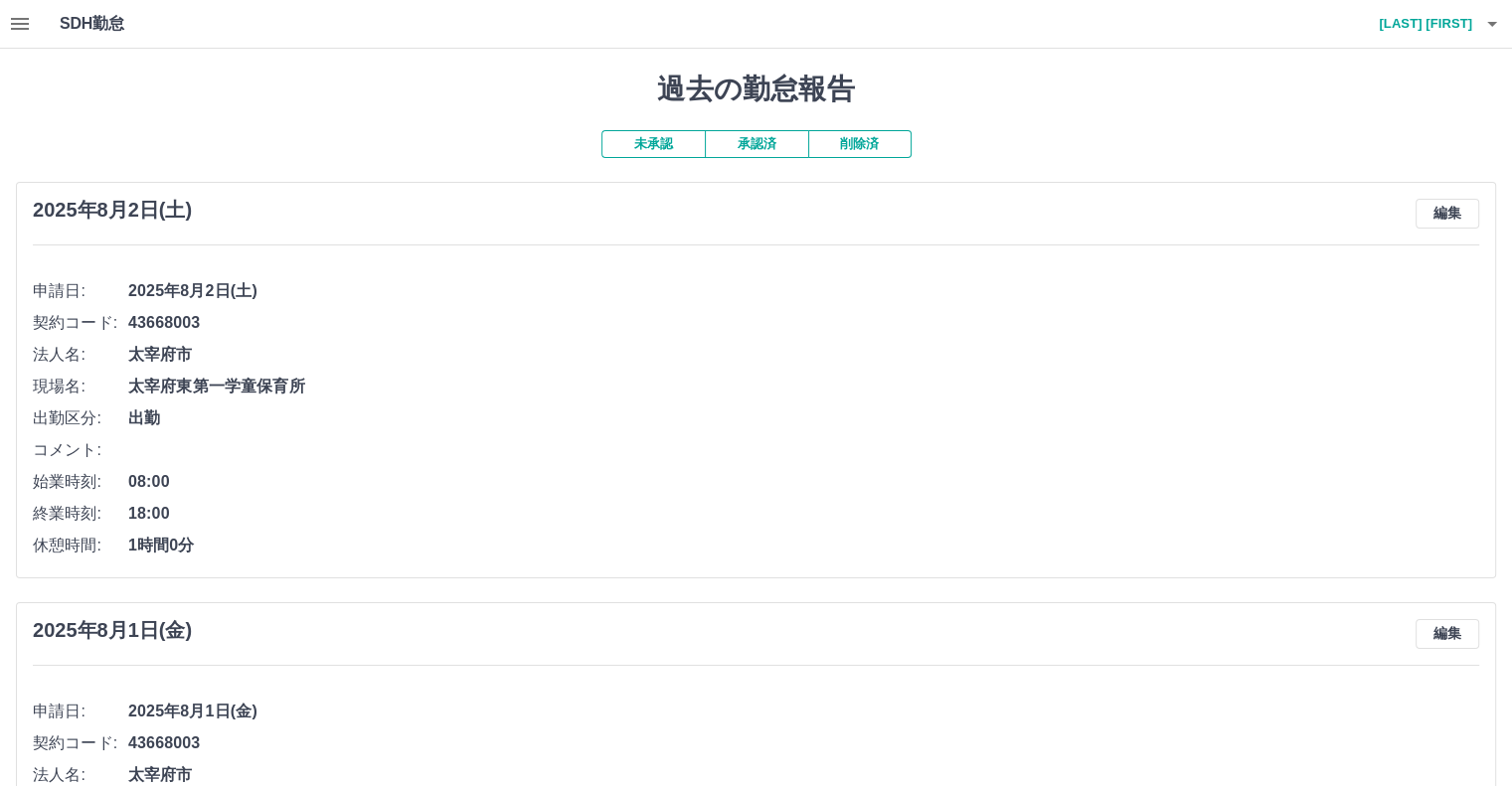 click on "承認済" at bounding box center [756, 144] 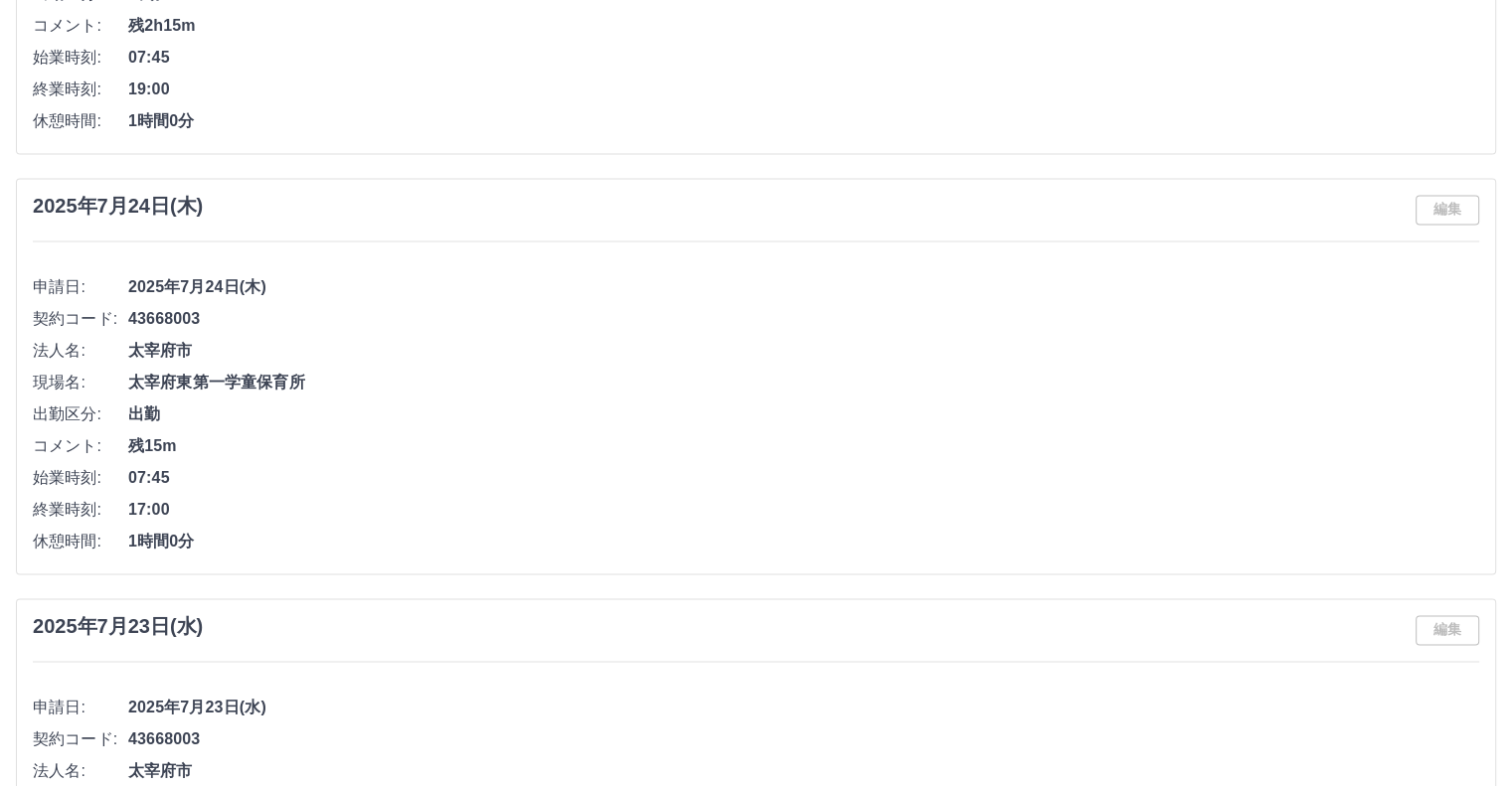 scroll, scrollTop: 2484, scrollLeft: 0, axis: vertical 